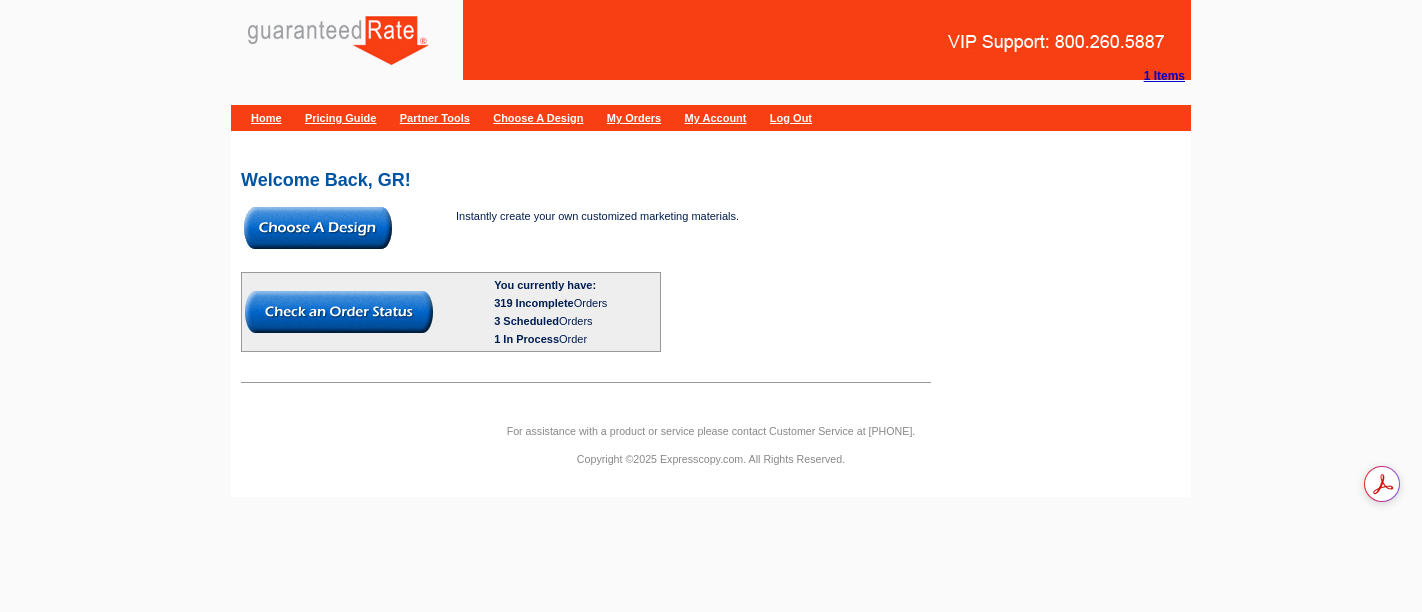 scroll, scrollTop: 0, scrollLeft: 0, axis: both 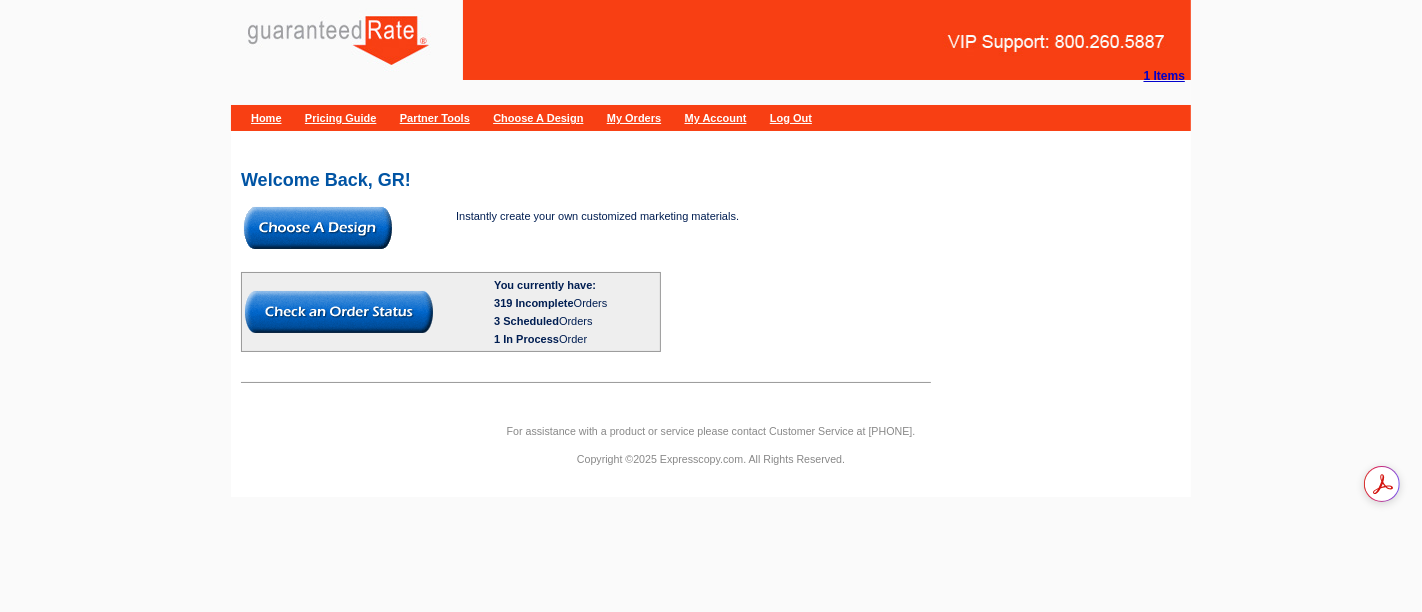 click at bounding box center [318, 228] 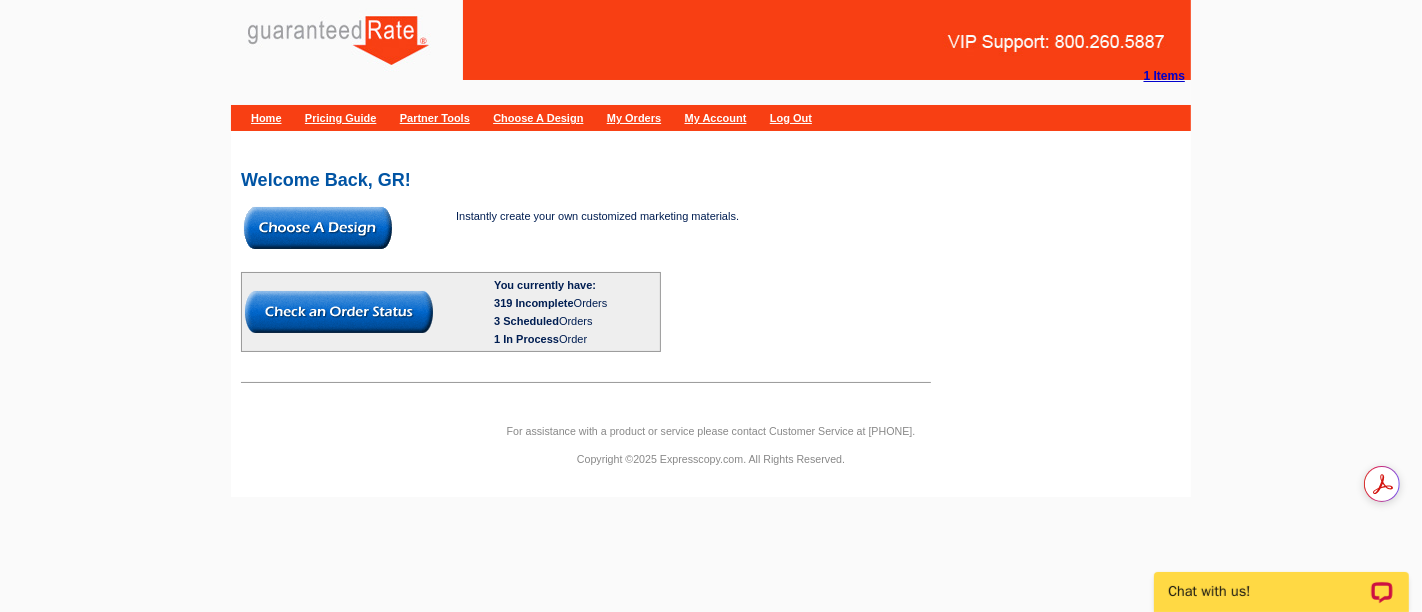 scroll, scrollTop: 0, scrollLeft: 0, axis: both 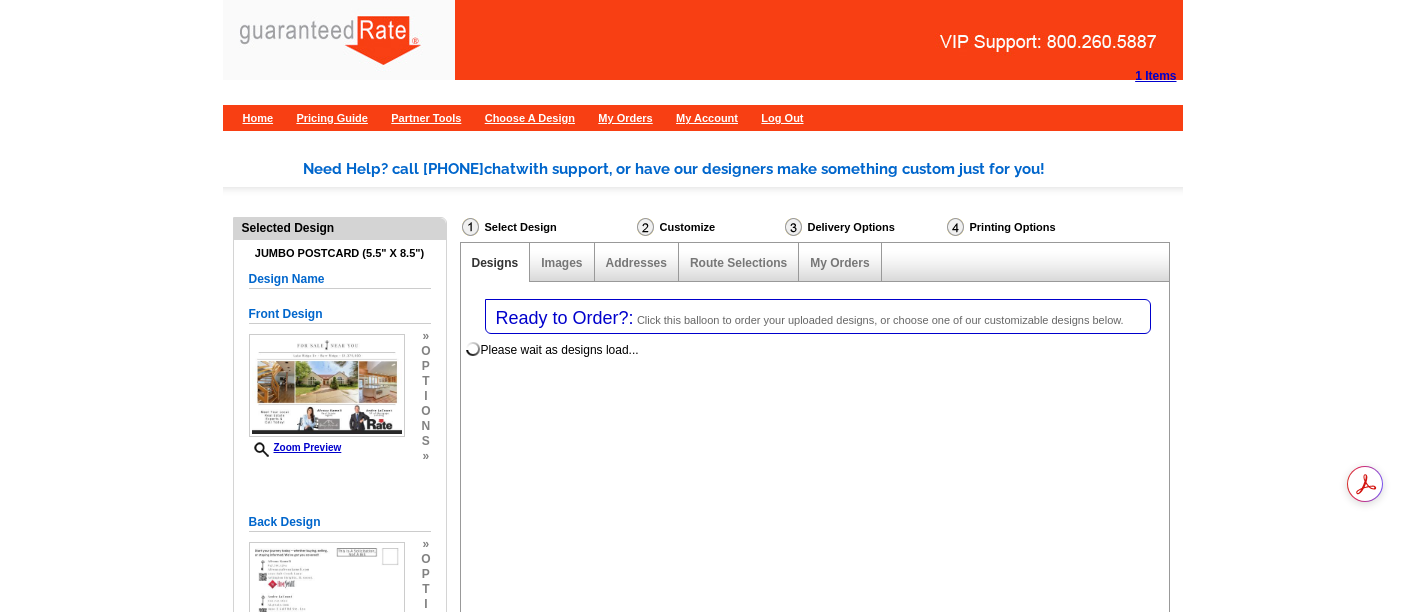 select on "1" 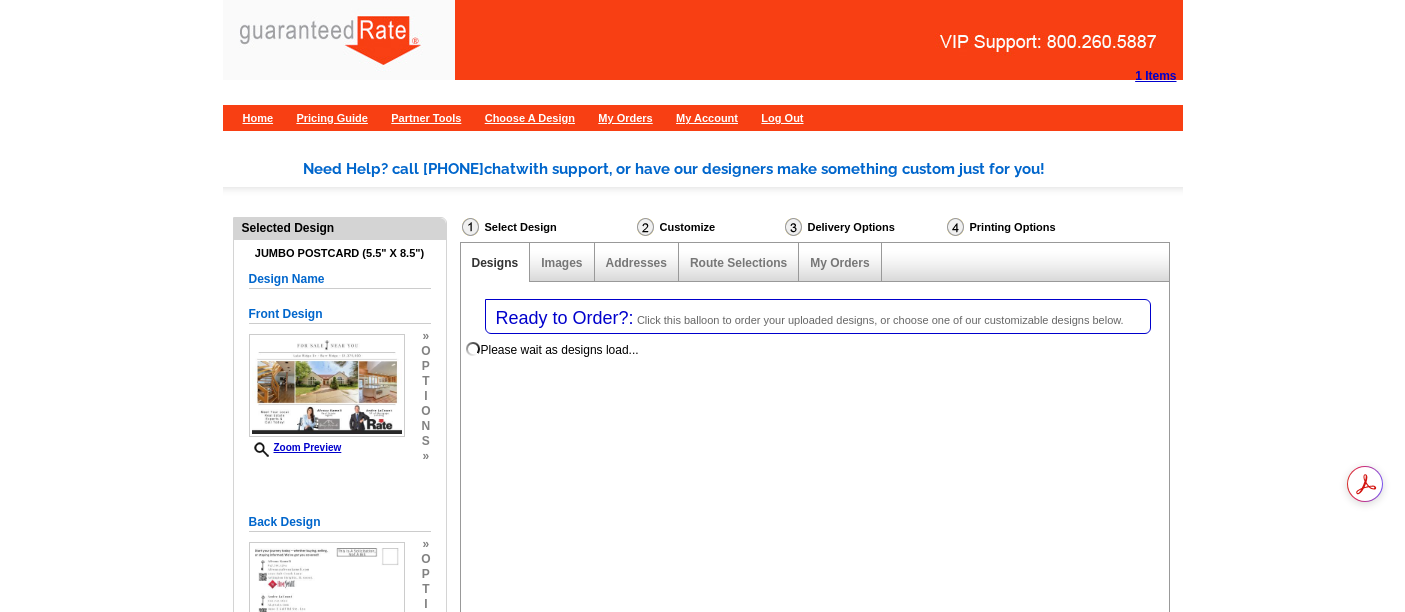 select on "2" 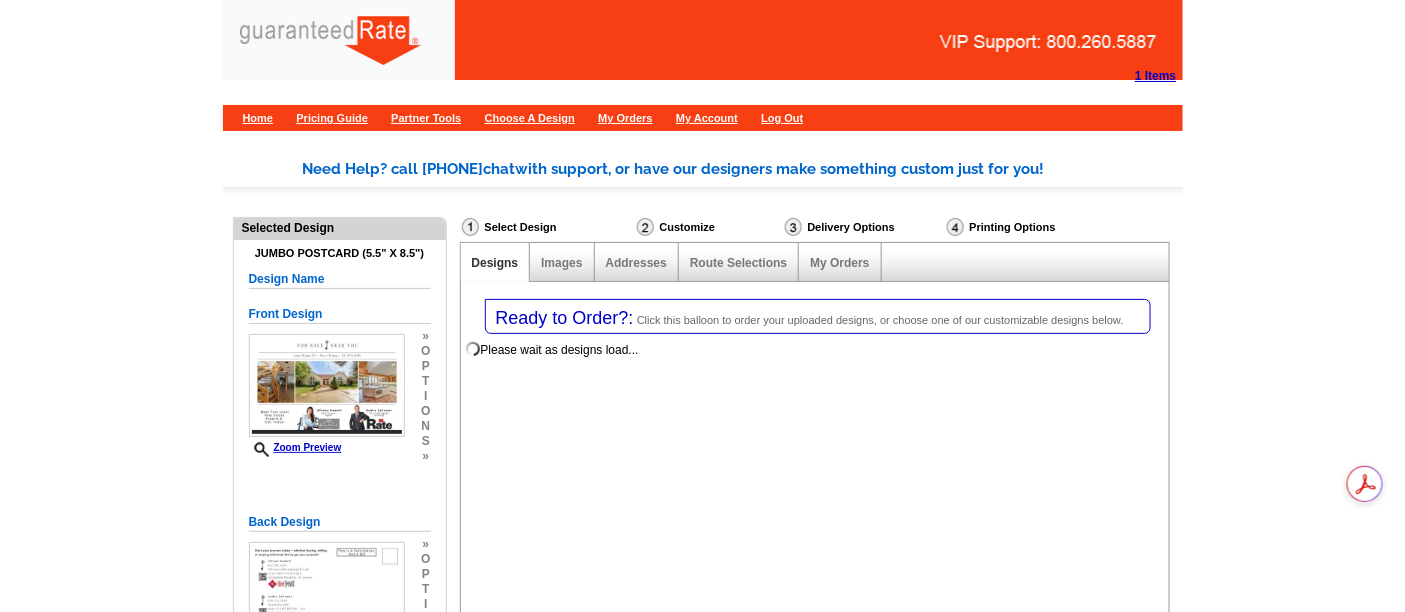 scroll, scrollTop: 222, scrollLeft: 0, axis: vertical 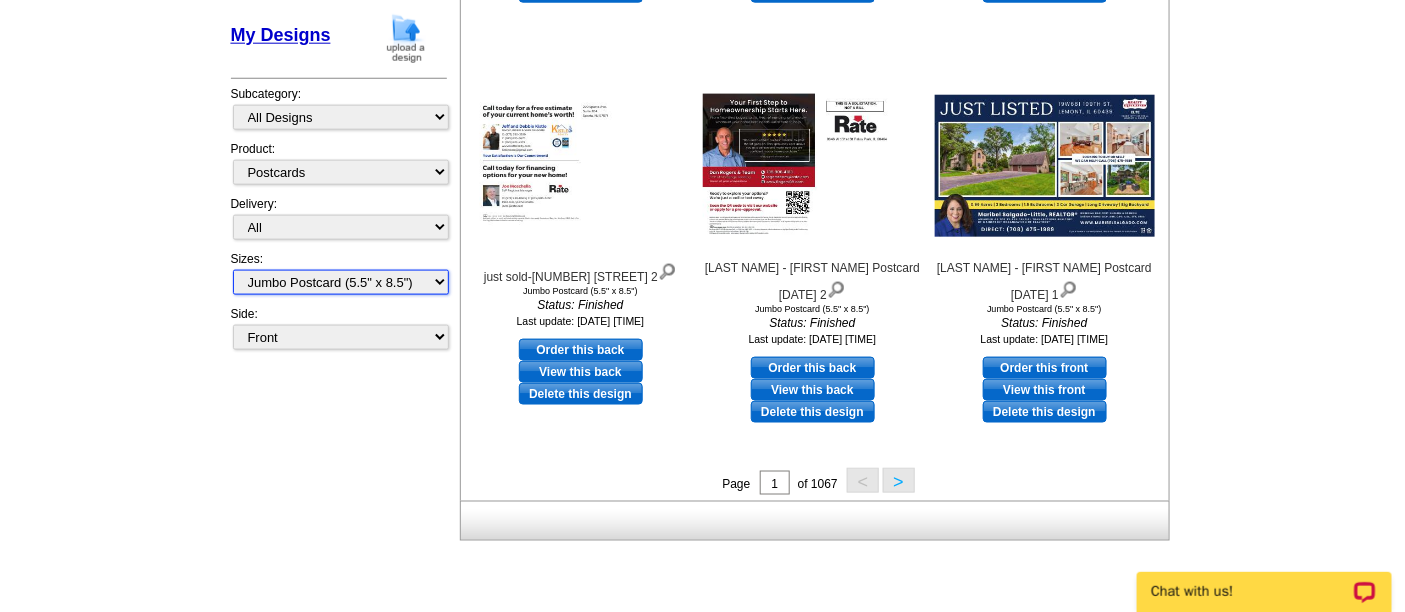 click on "All Jumbo Postcard (5.5" x 8.5") Regular Postcard (4.25" x 5.6") Panoramic Postcard (5.75" x 11.25") Giant Postcard (8.5" x 11") EDDM Postcard (6.125" x 8.25")" at bounding box center [341, 282] 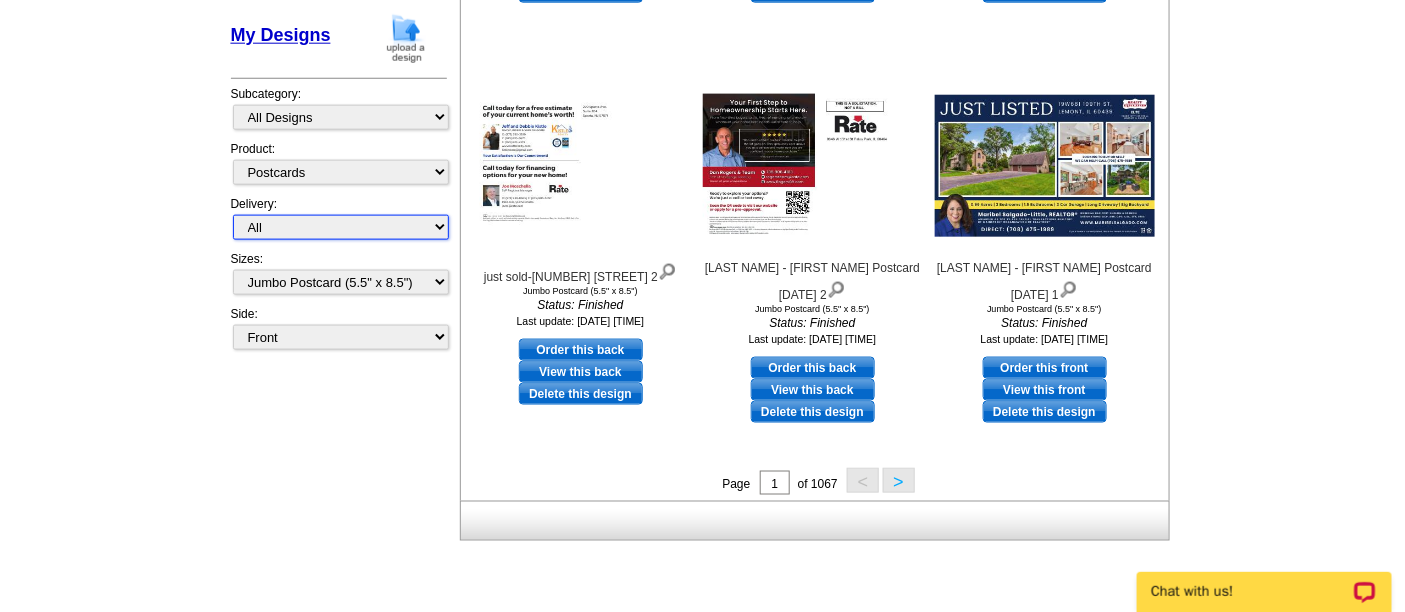 click on "All
First Class Mail
Shipped to Me
EDDM Save 66% on Postage" at bounding box center (341, 227) 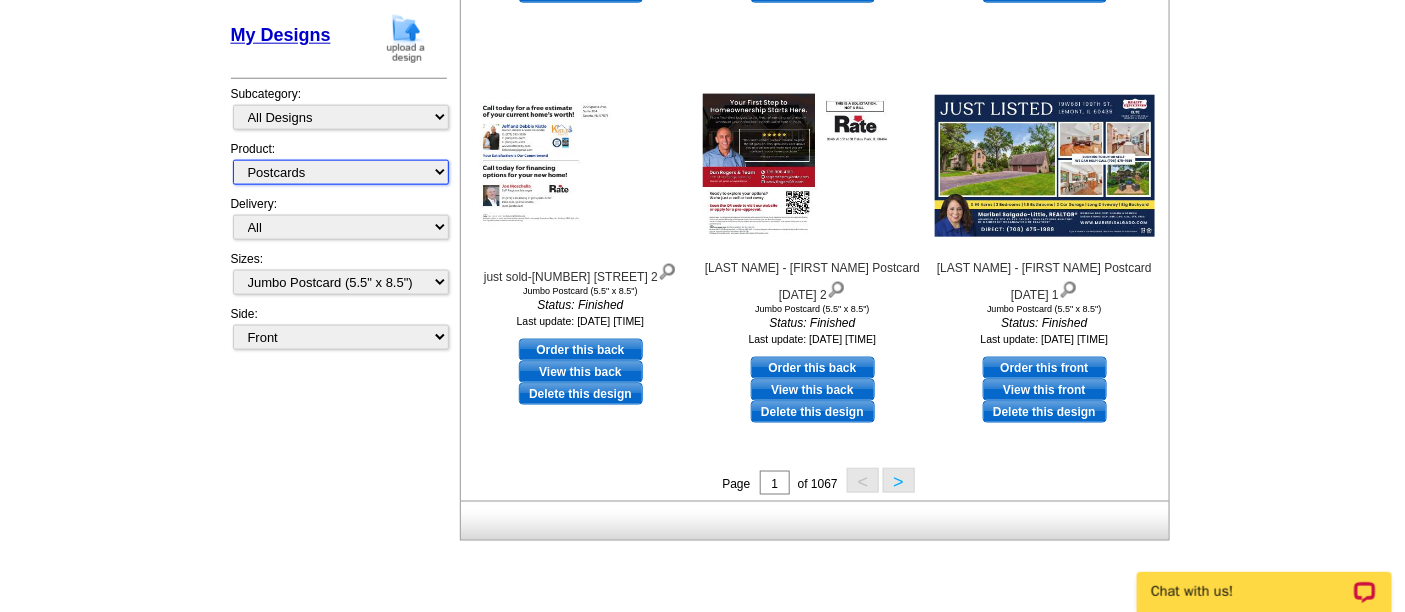 click on "All
Postcards
Letters and flyers
Business Cards
Door Hangers
Greeting Cards
Calendars
Binders
Sticker Labels" at bounding box center (341, 172) 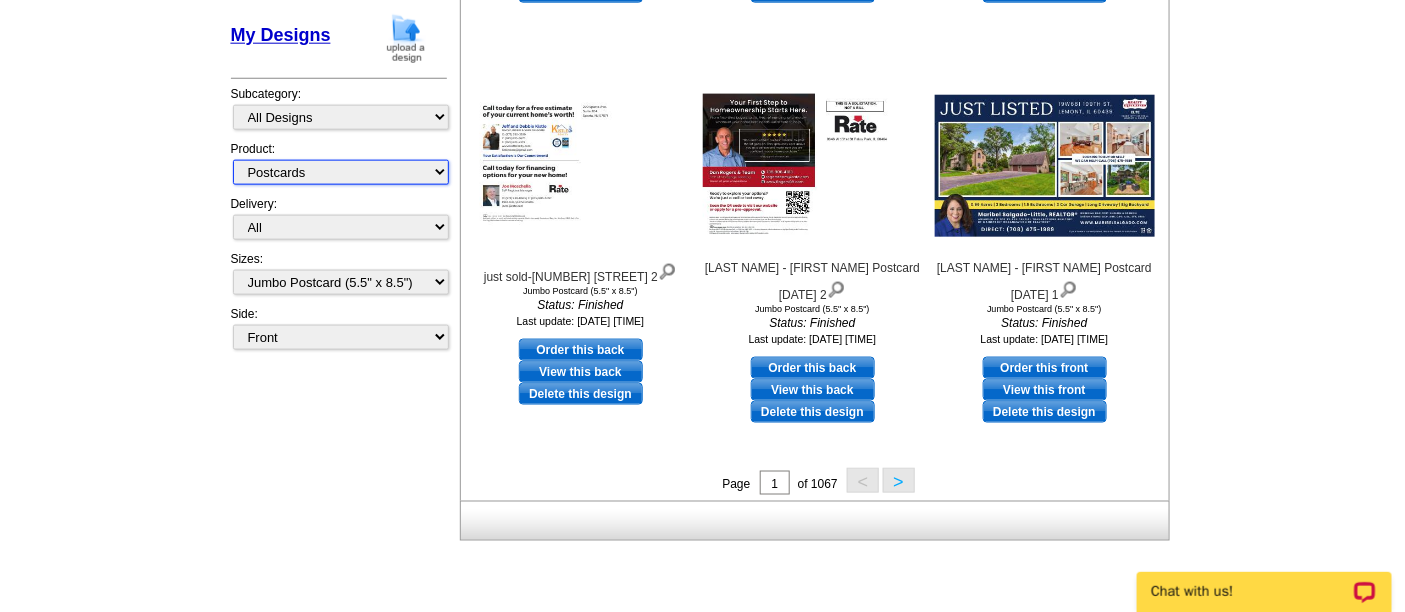 select on "2" 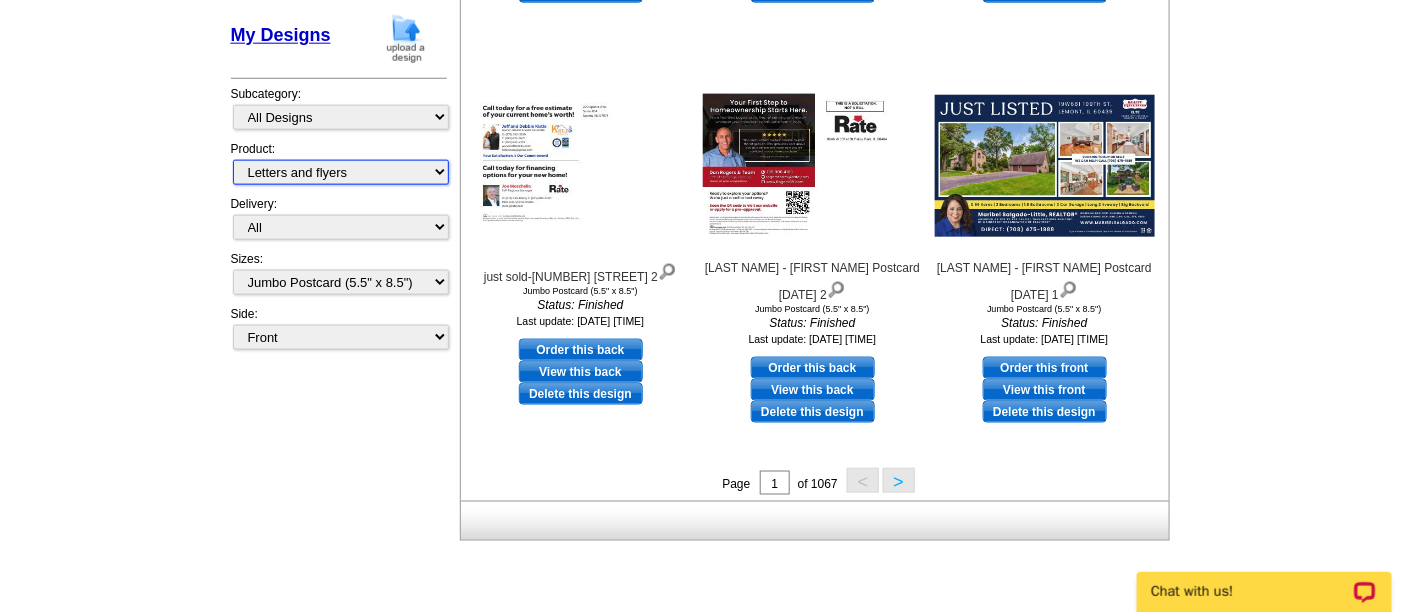 click on "All
Postcards
Letters and flyers
Business Cards
Door Hangers
Greeting Cards
Calendars
Binders
Sticker Labels" at bounding box center (341, 172) 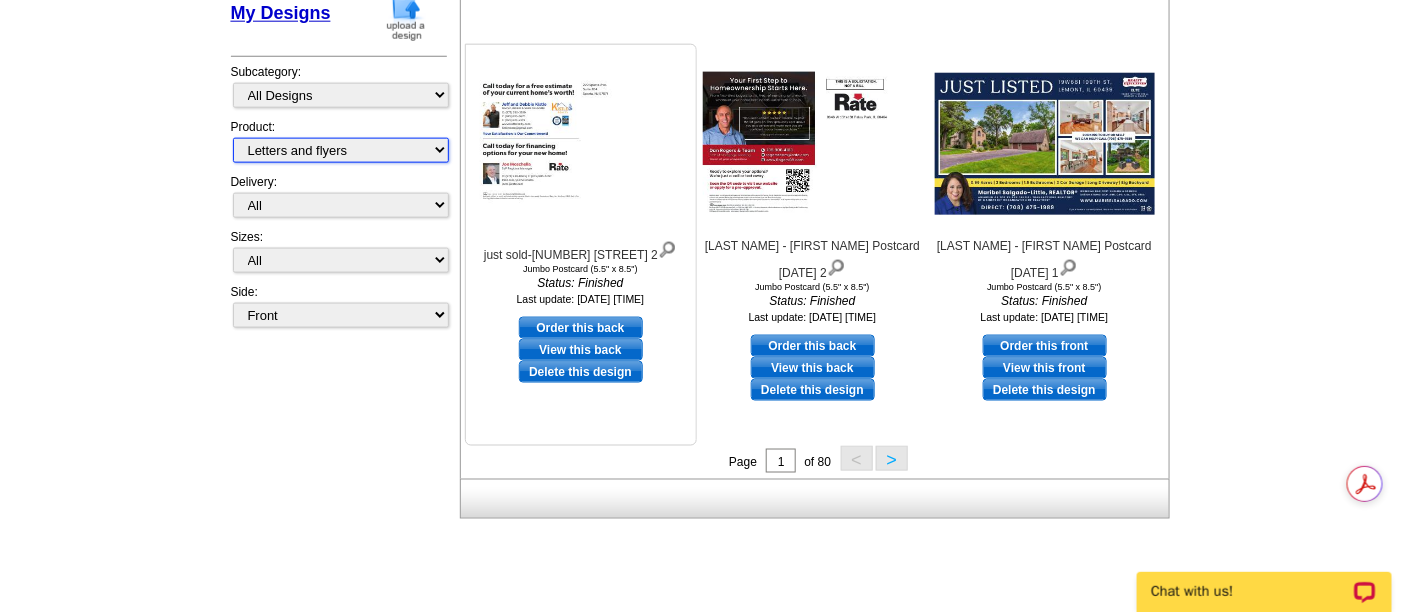scroll, scrollTop: 625, scrollLeft: 0, axis: vertical 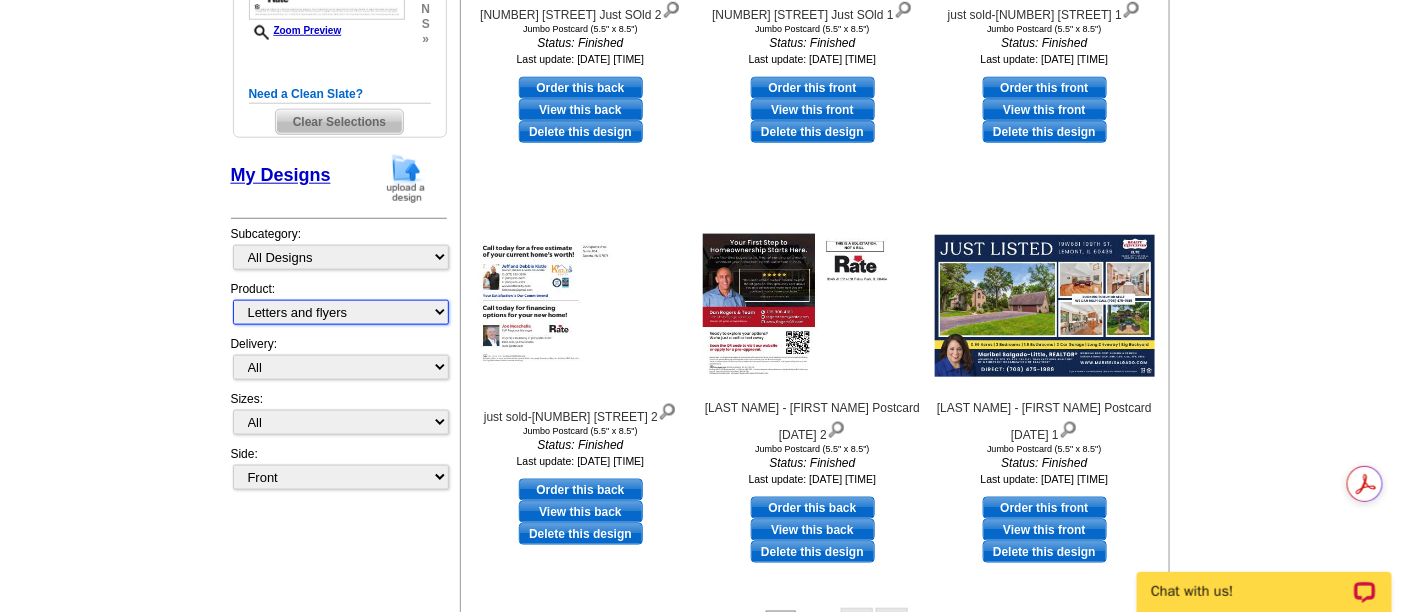 click on "All
Postcards
Letters and flyers
Business Cards
Door Hangers
Greeting Cards
Calendars
Binders
Sticker Labels" at bounding box center [341, 312] 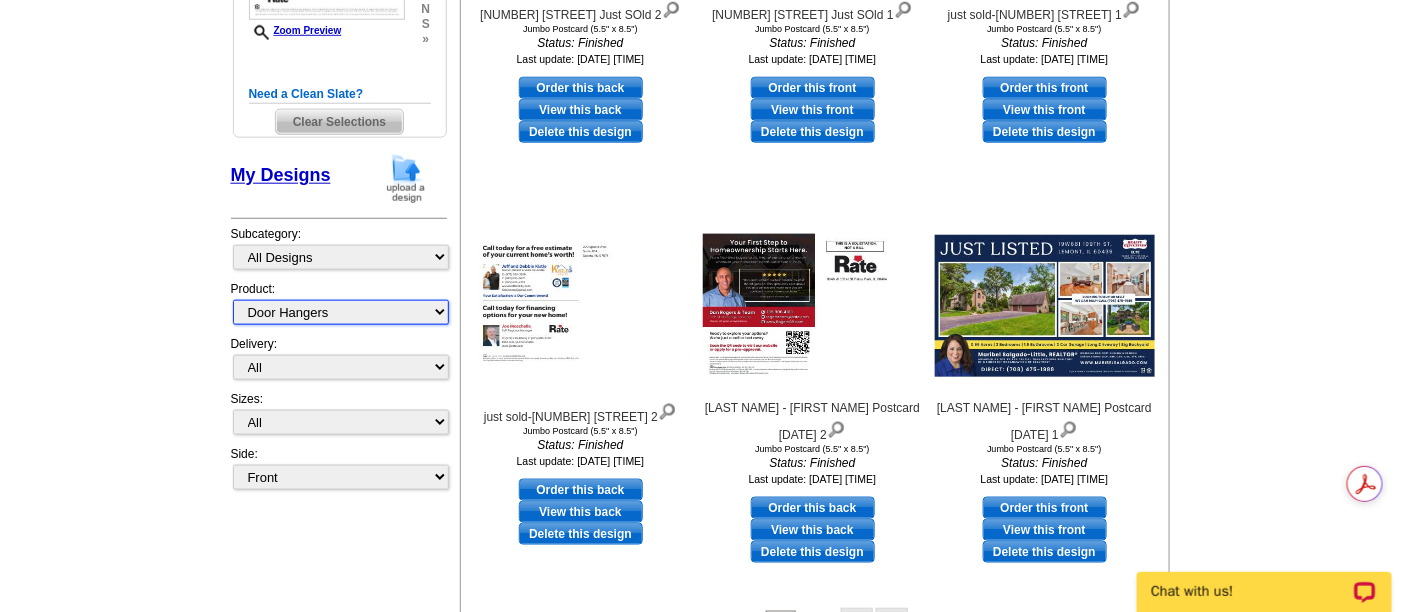 click on "All
Postcards
Letters and flyers
Business Cards
Door Hangers
Greeting Cards
Calendars
Binders
Sticker Labels" at bounding box center [341, 312] 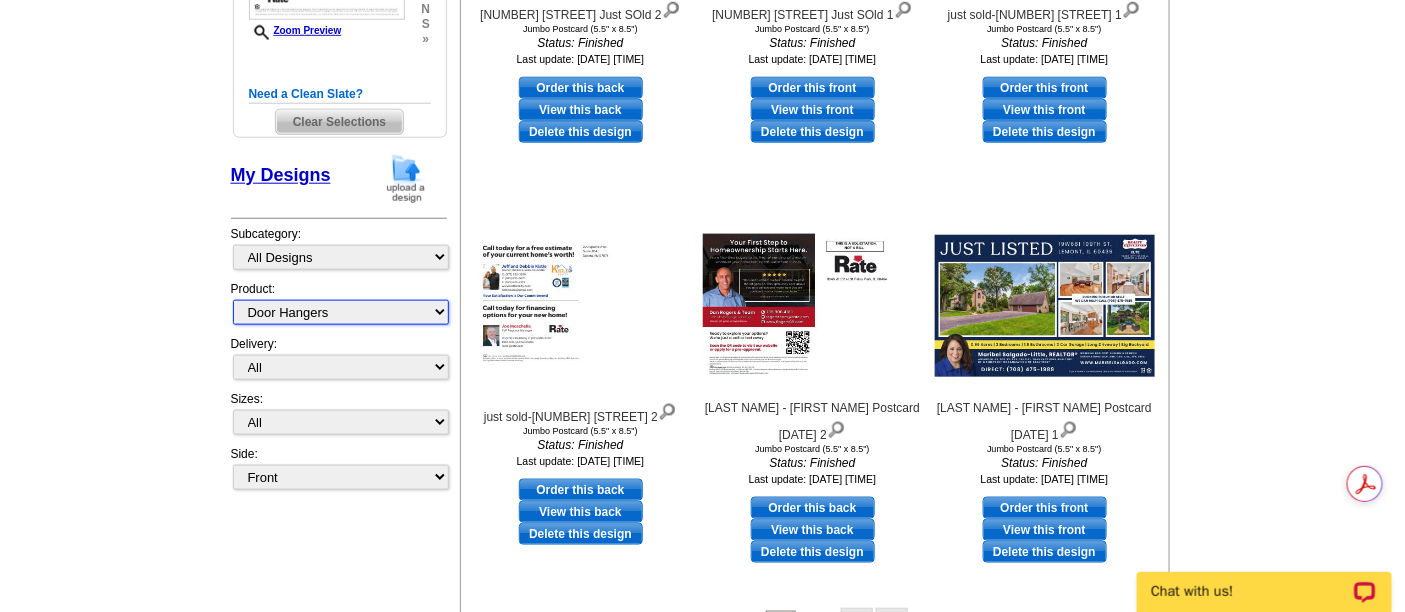 select on "10" 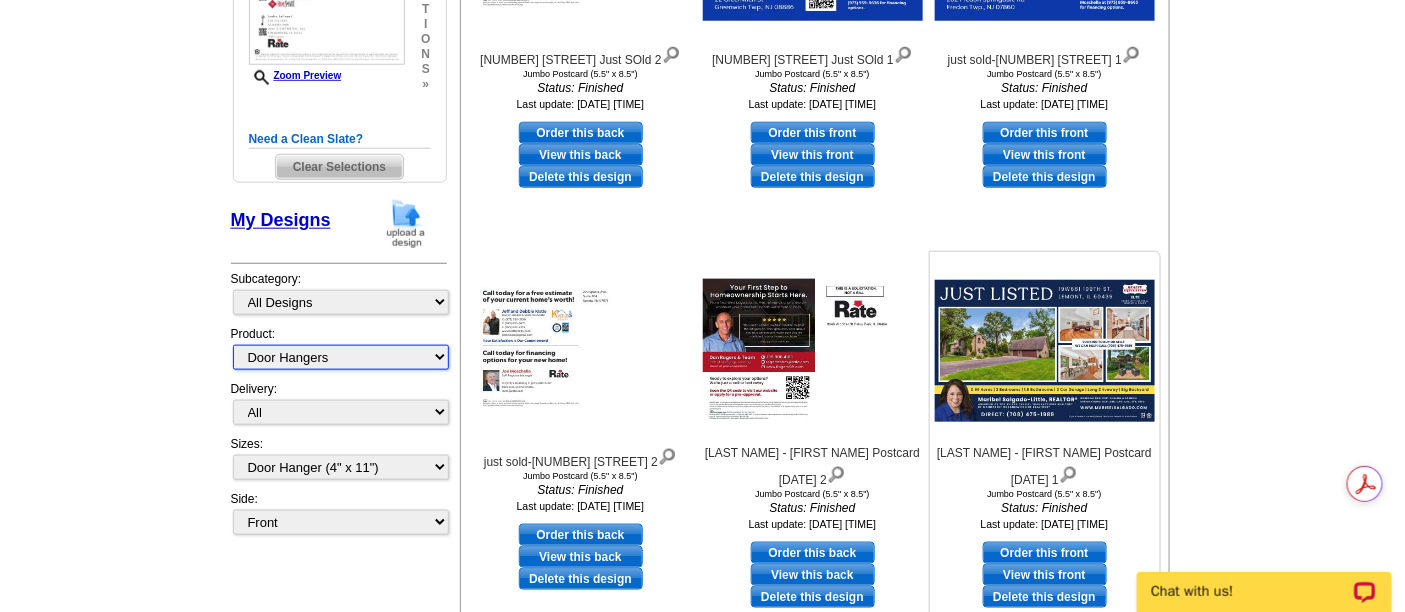 scroll, scrollTop: 738, scrollLeft: 0, axis: vertical 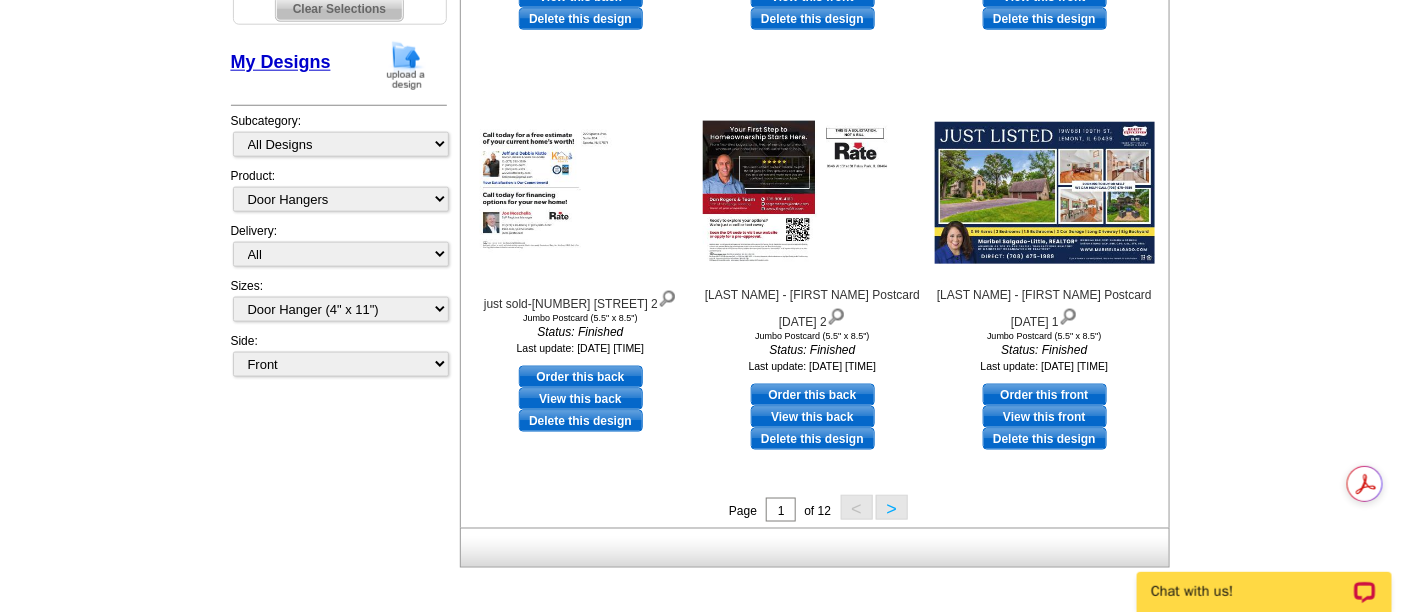 click on "Subcategory:
All Designs Finished Designs Unfinished Designs" at bounding box center (339, 139) 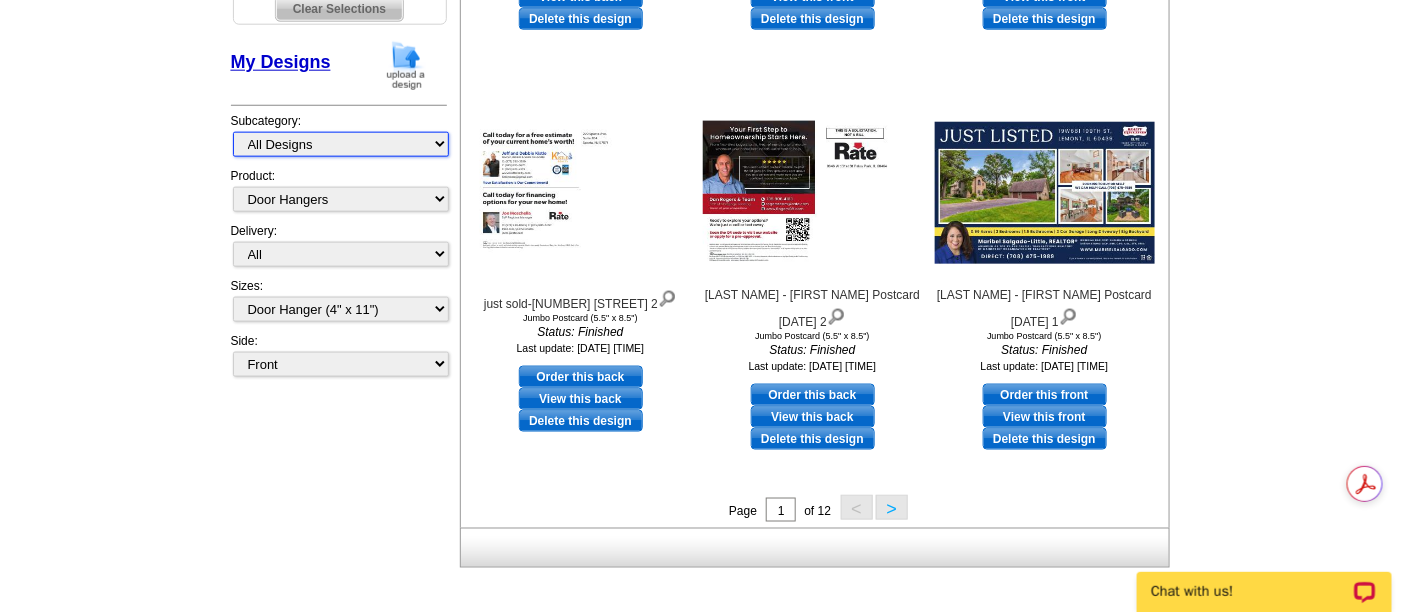 click on "All Designs Finished Designs Unfinished Designs" at bounding box center (341, 144) 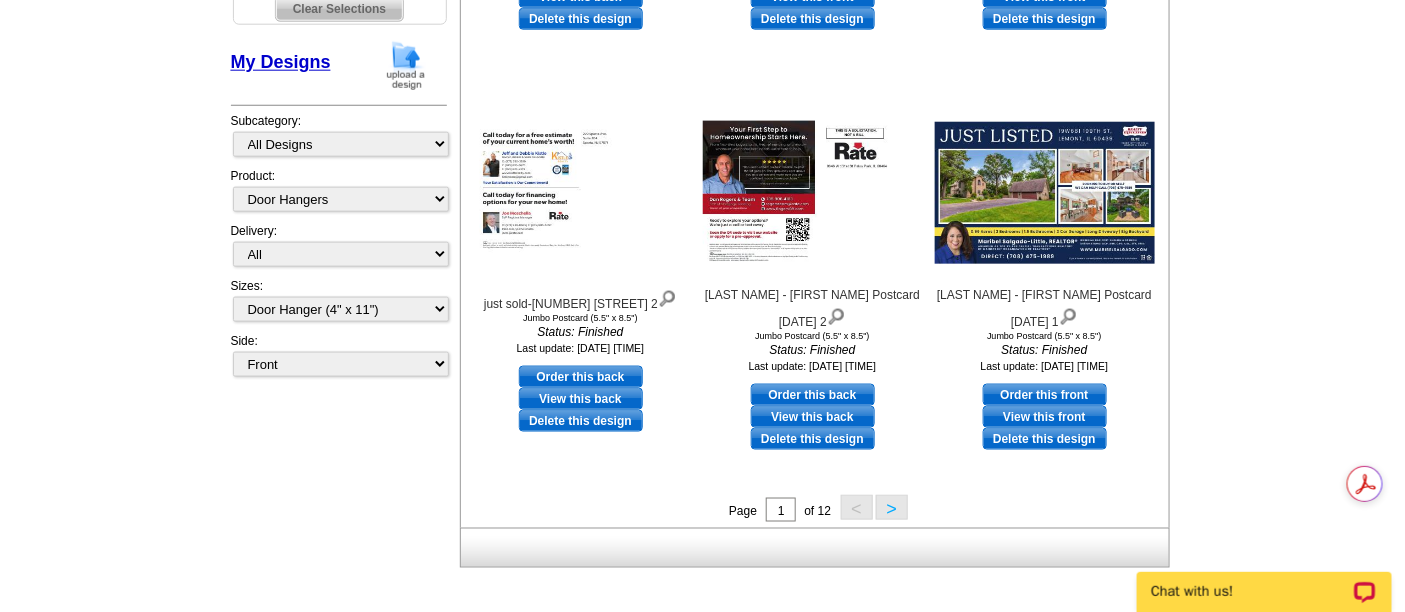 click on "Need Help? call 800-260-5887,  chat  with support, or have our designers make something custom just for you!
Got it, no need for the selection guide next time.
Show Results
Selected Design
Jumbo Postcard (5.5" x 8.5")
Design Name
Front Design
Zoom Preview
»
o
p
t
i
o
n
s
»
» o" at bounding box center [702, 31] 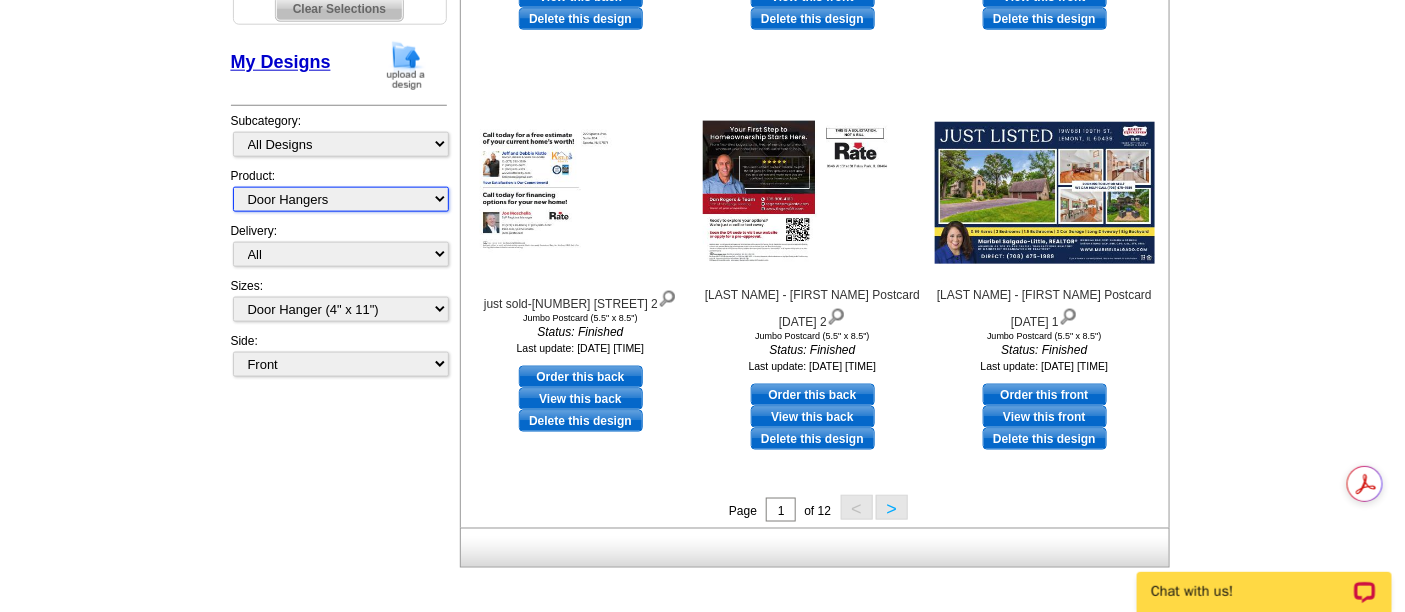 click on "All
Postcards
Letters and flyers
Business Cards
Door Hangers
Greeting Cards
Calendars
Binders
Sticker Labels" at bounding box center (341, 199) 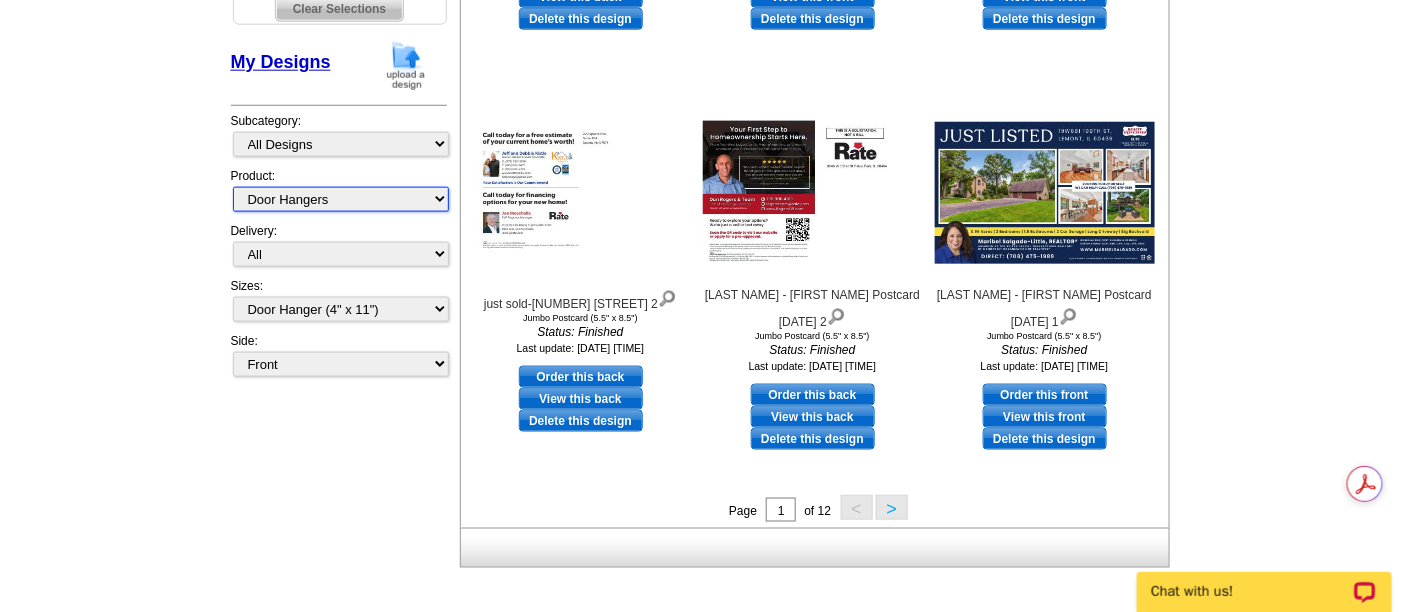 select on "15" 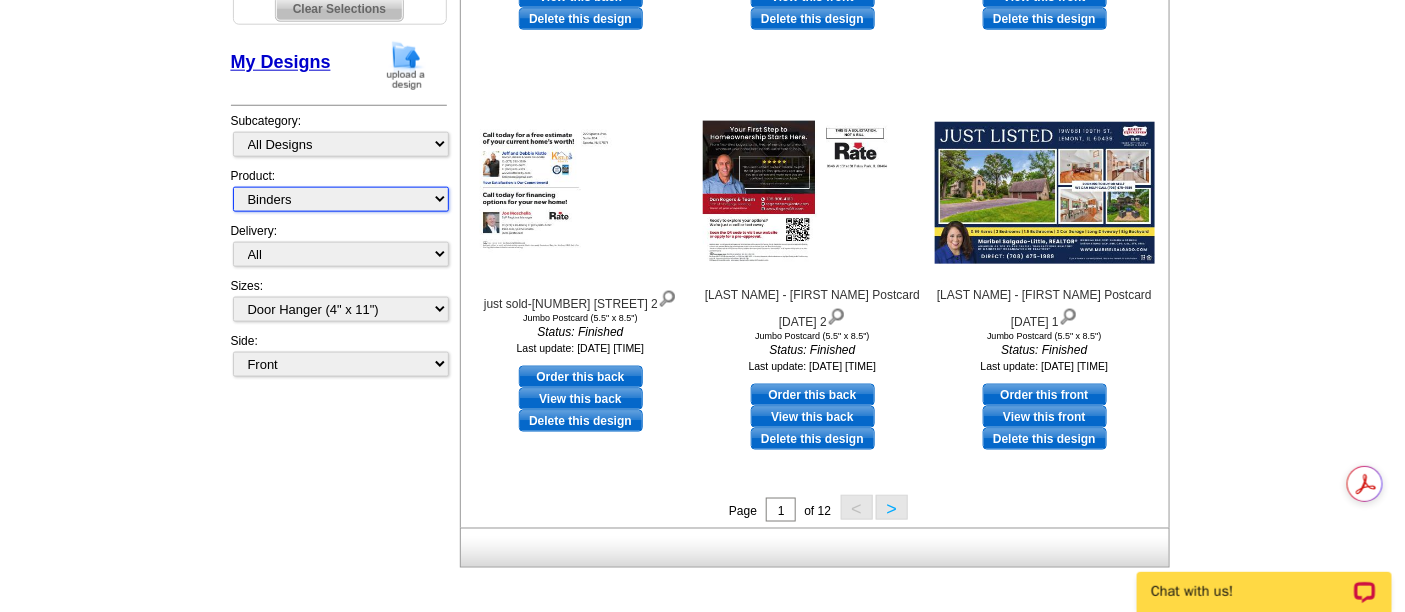 click on "All
Postcards
Letters and flyers
Business Cards
Door Hangers
Greeting Cards
Calendars
Binders
Sticker Labels" at bounding box center (341, 199) 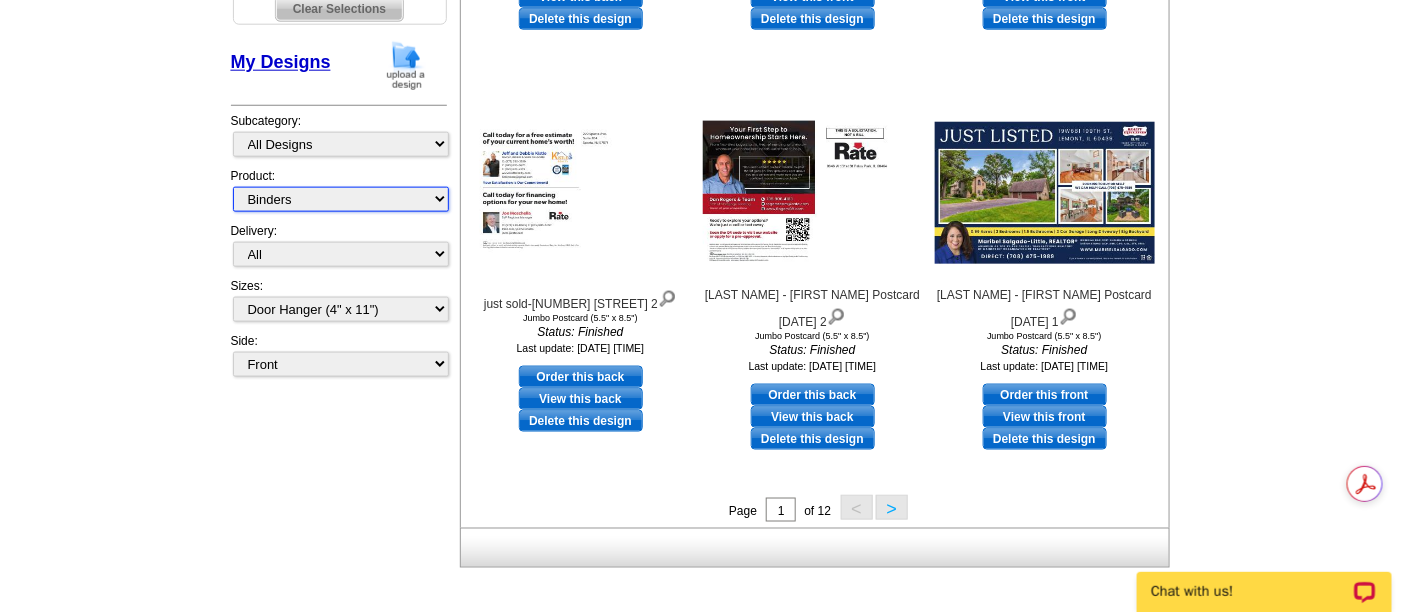 scroll, scrollTop: 625, scrollLeft: 0, axis: vertical 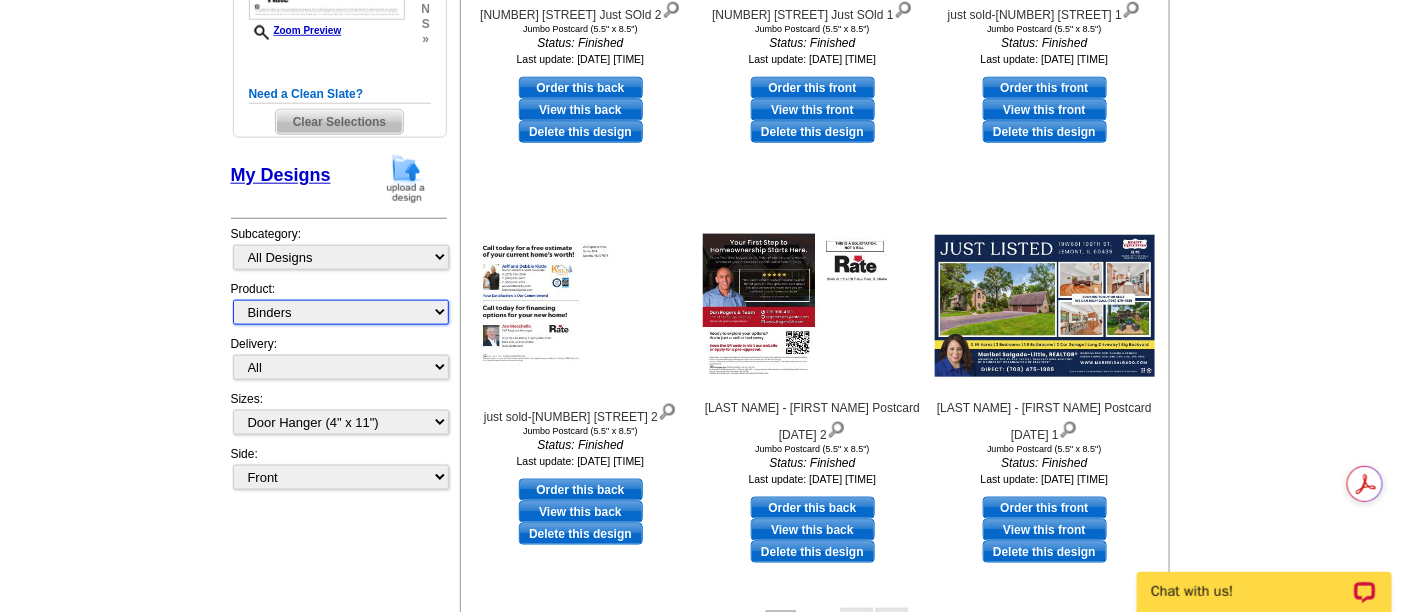 select on "37" 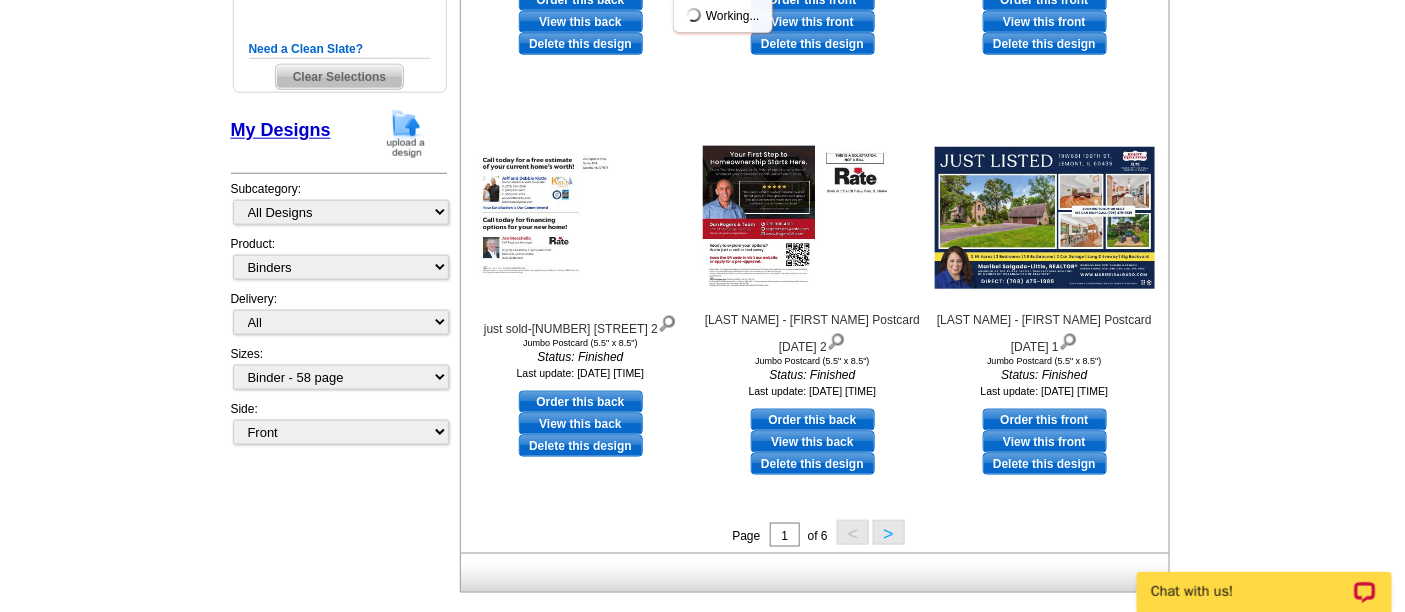 click on "Design Templates
Industries:
Subcategory:
All Designs Finished Designs Unfinished Designs
Product:
All
Postcards
Letters and flyers
Business Cards
Door Hangers
Greeting Cards
Calendars
Binders
All All" at bounding box center (339, 290) 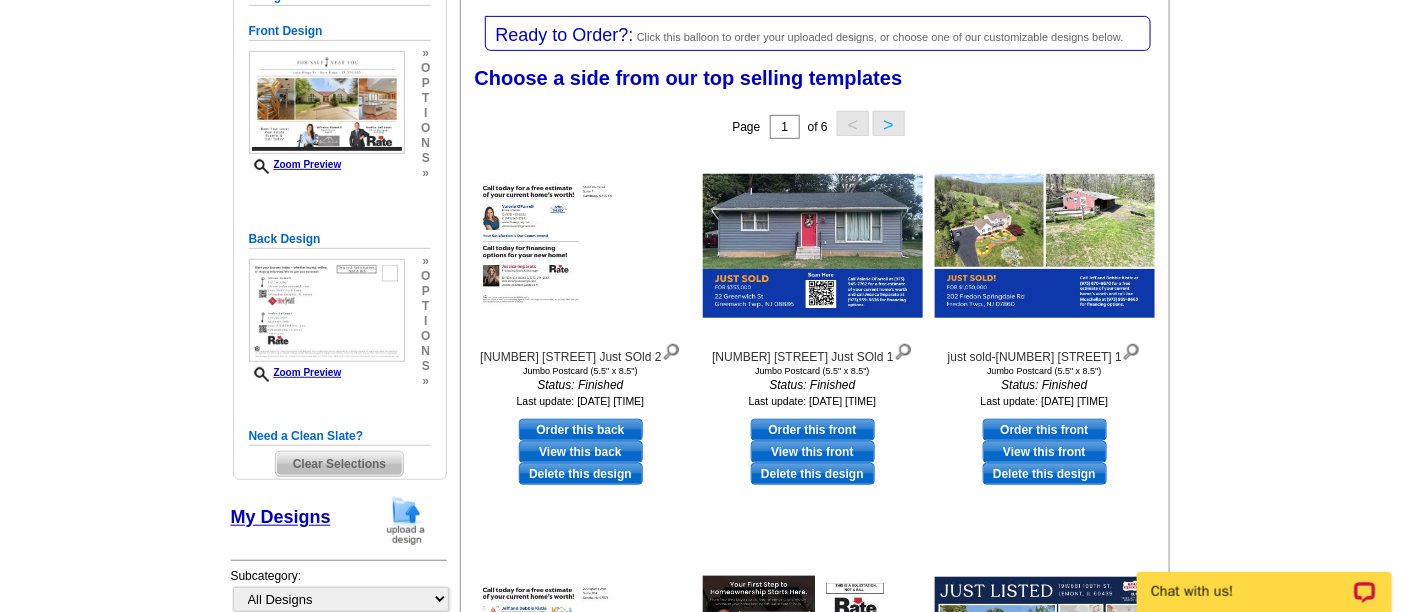 scroll, scrollTop: 294, scrollLeft: 0, axis: vertical 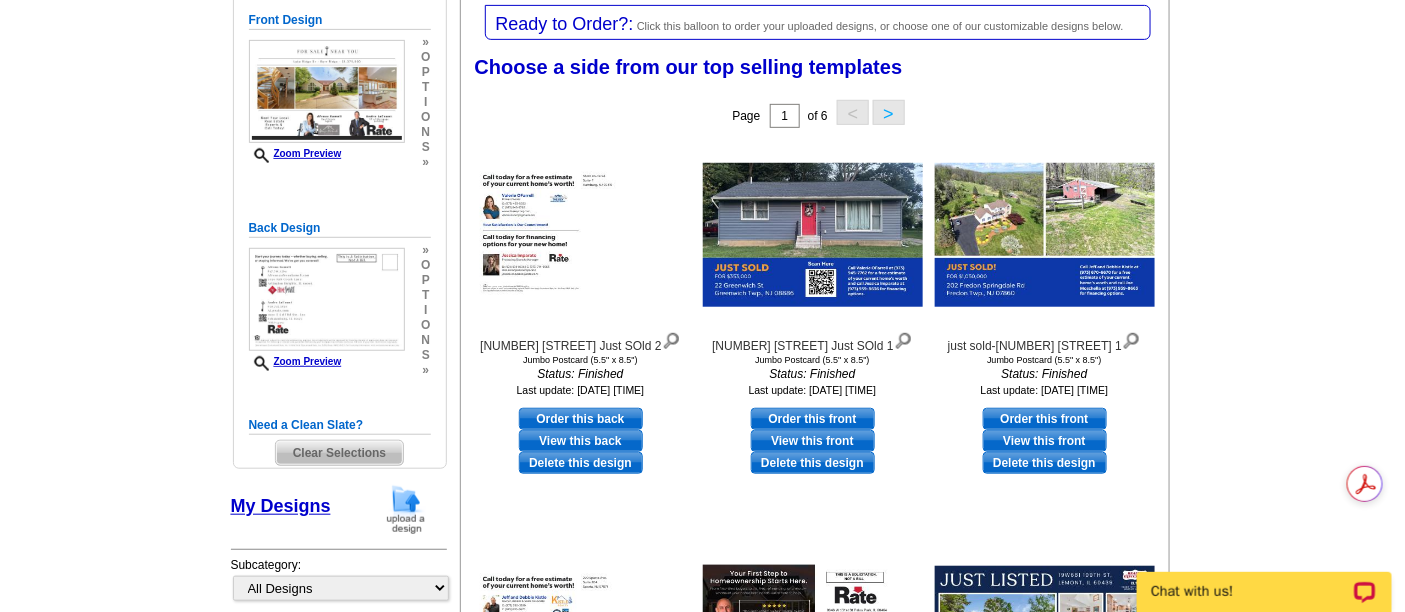 click on "Clear Selections" at bounding box center [339, 453] 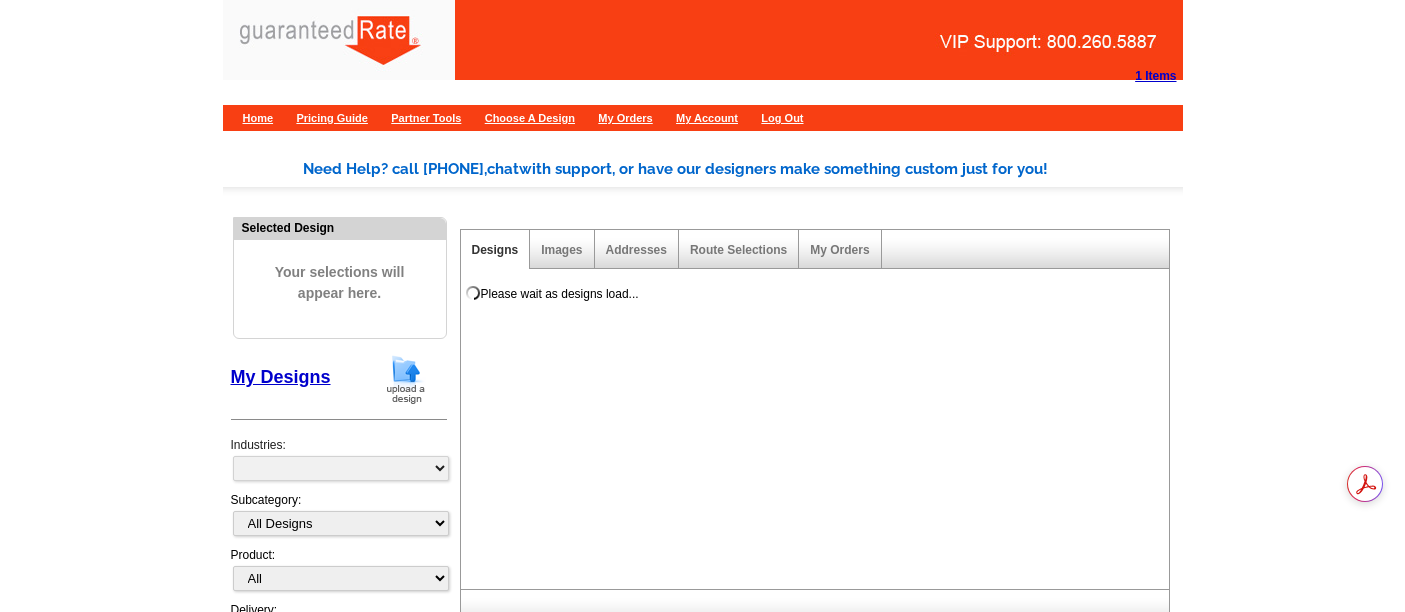 scroll, scrollTop: 0, scrollLeft: 0, axis: both 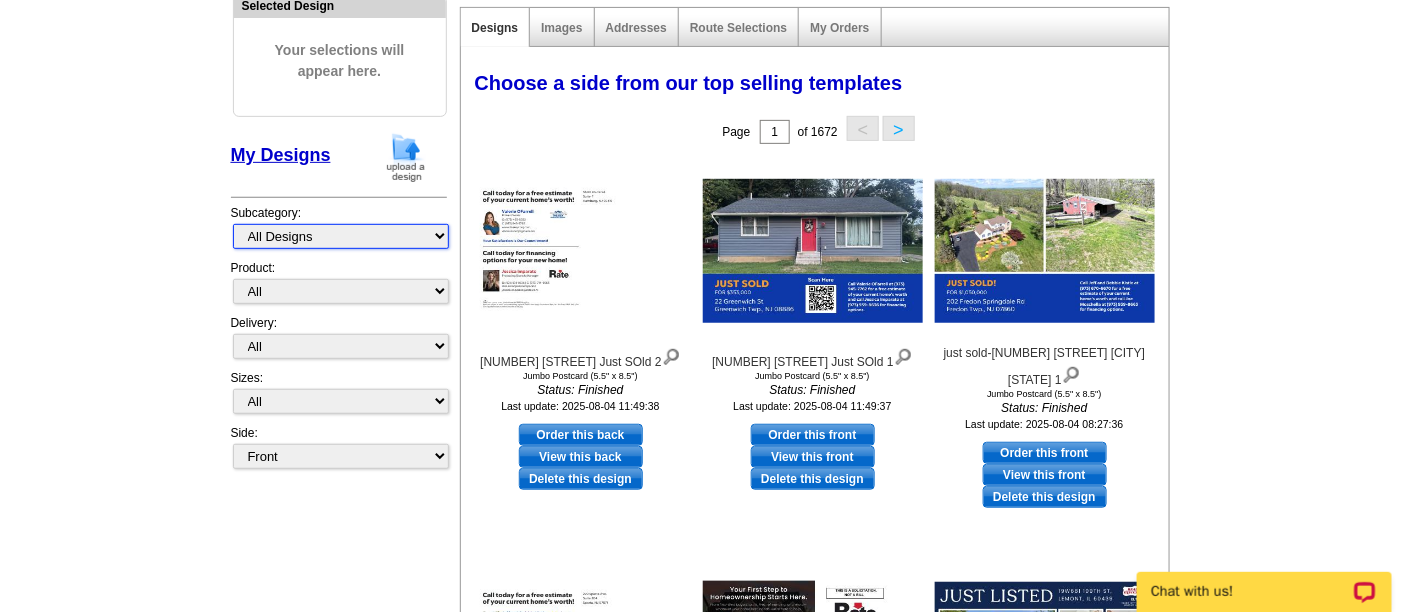 click on "All Designs Finished Designs Unfinished Designs" at bounding box center (341, 236) 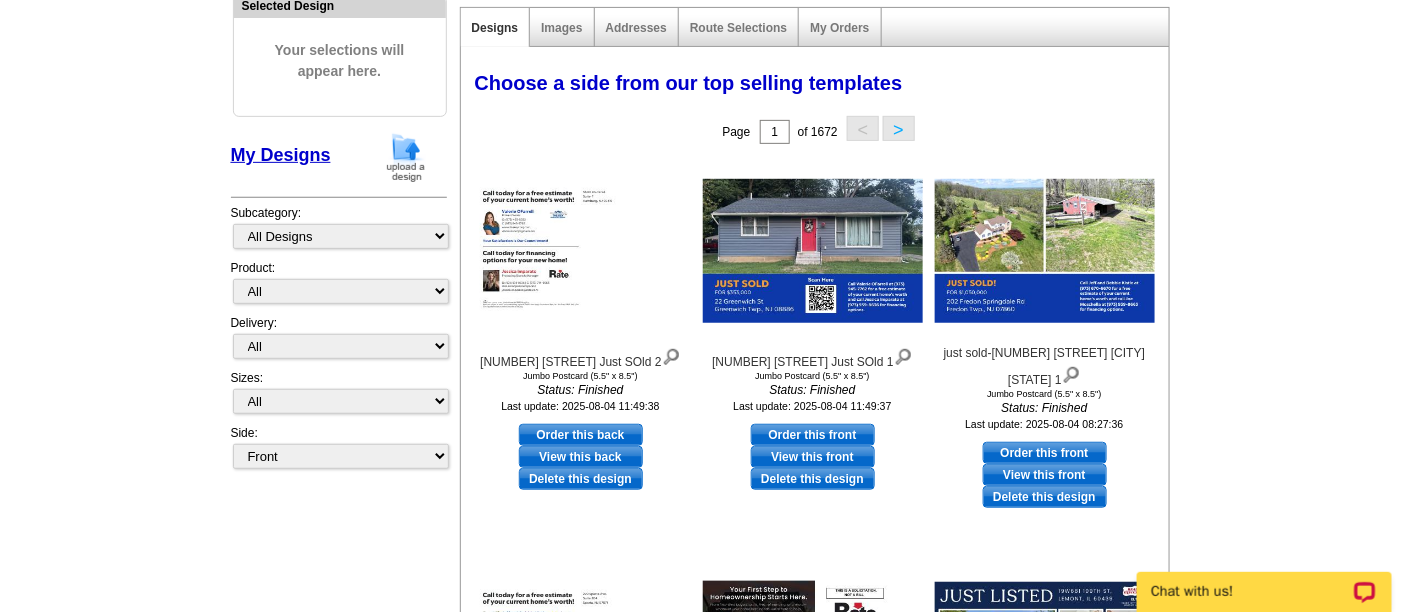 click on "Need Help? call 800-260-5887,  chat  with support, or have our designers make something custom just for you!
Got it, no need for the selection guide next time.
Show Results
Selected Design
Your selections will appear here.
My Designs
Design Templates
Industries:
Subcategory:
All Designs Finished Designs Unfinished Designs
All Postcards Binders" at bounding box center [702, 519] 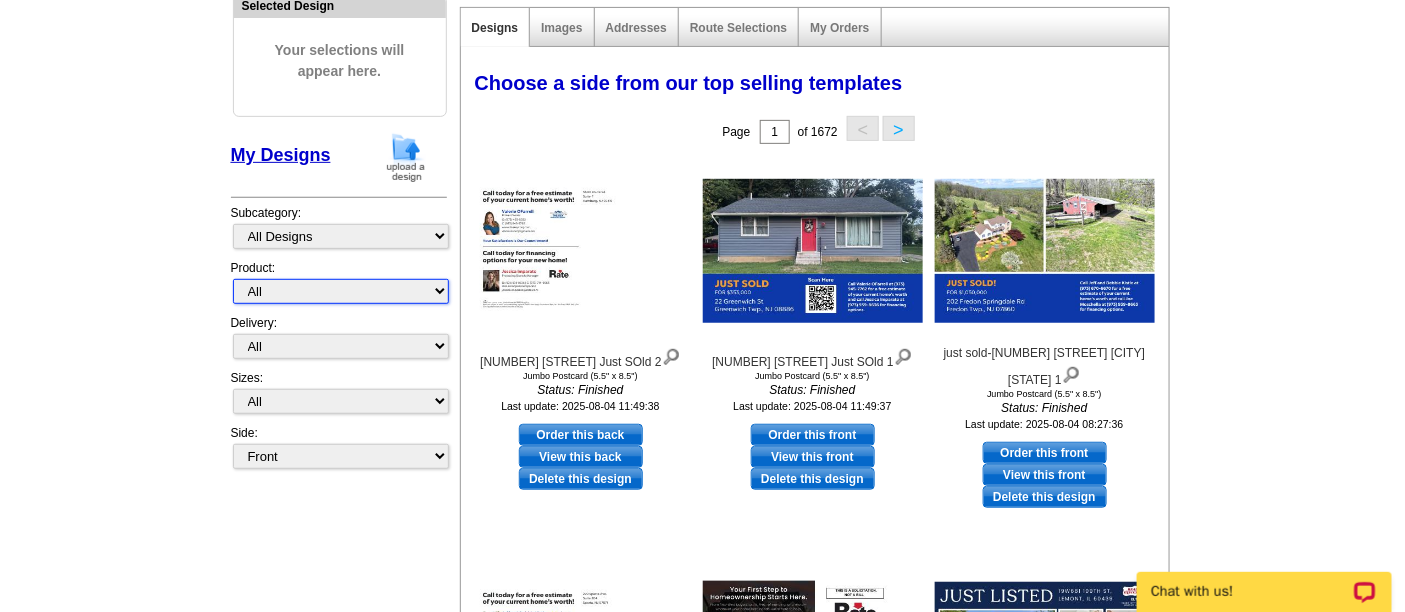 click on "All
Postcards
Letters and flyers
Business Cards
Door Hangers
Greeting Cards
Calendars
Binders
Sticker Labels" at bounding box center [341, 291] 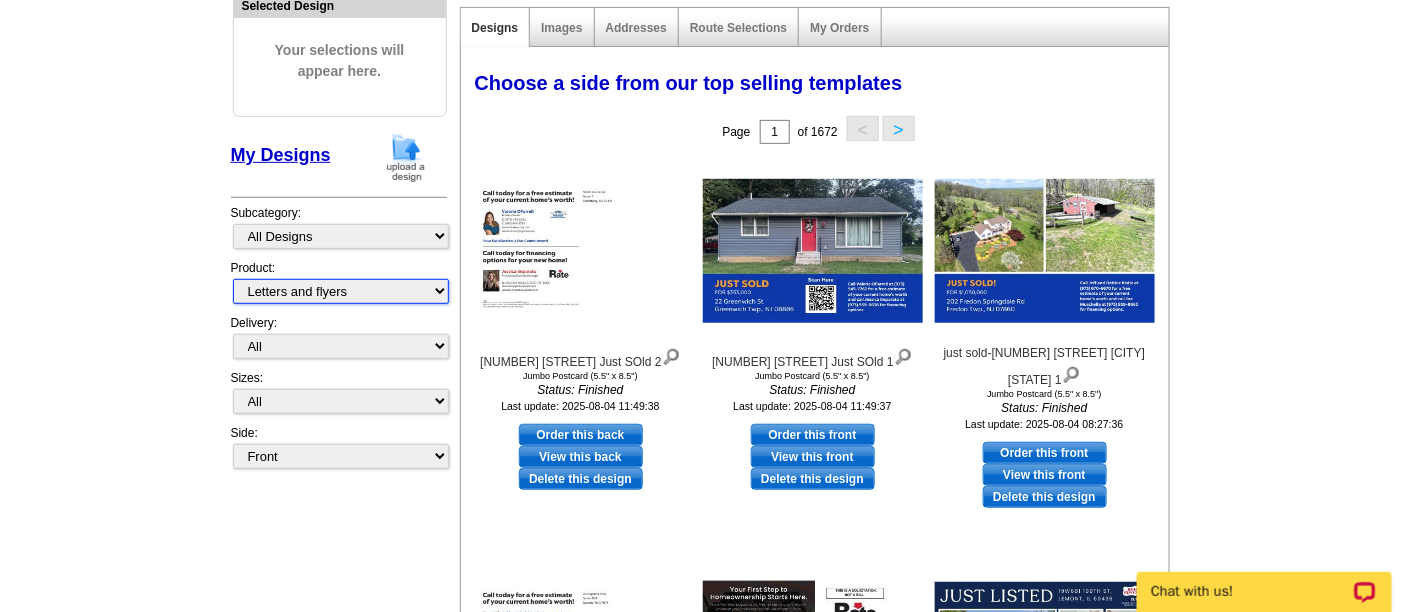 click on "All
Postcards
Letters and flyers
Business Cards
Door Hangers
Greeting Cards
Calendars
Binders
Sticker Labels" at bounding box center [341, 291] 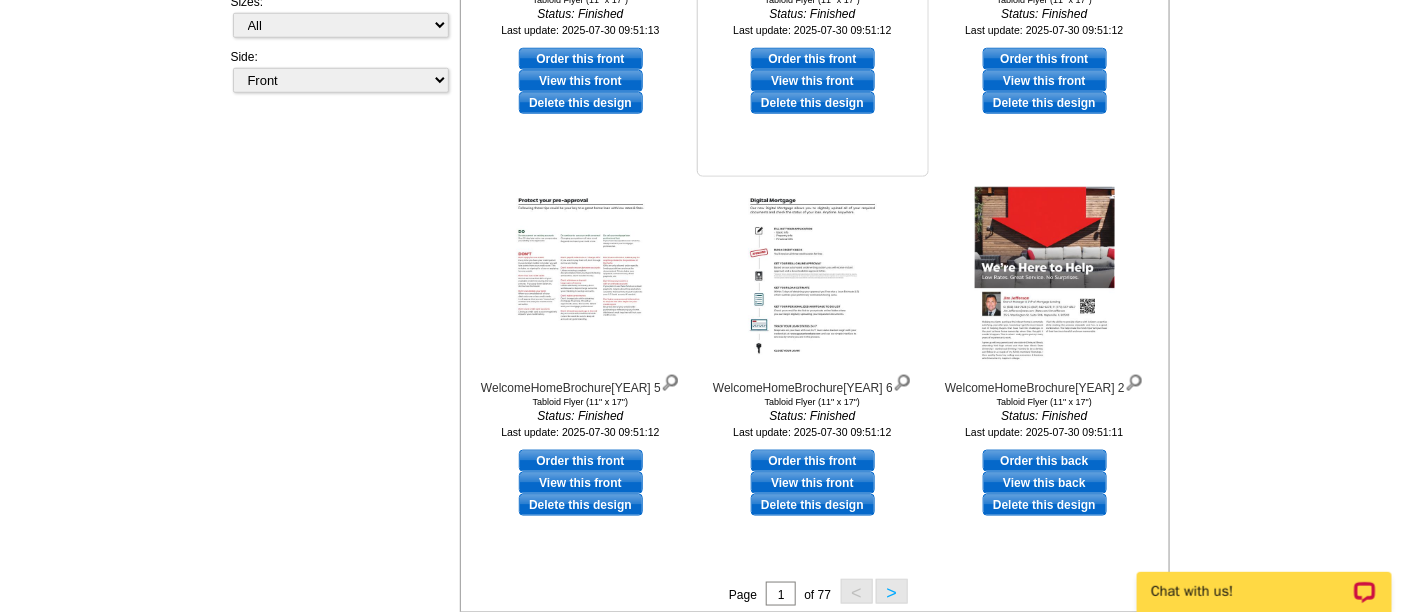 scroll, scrollTop: 666, scrollLeft: 0, axis: vertical 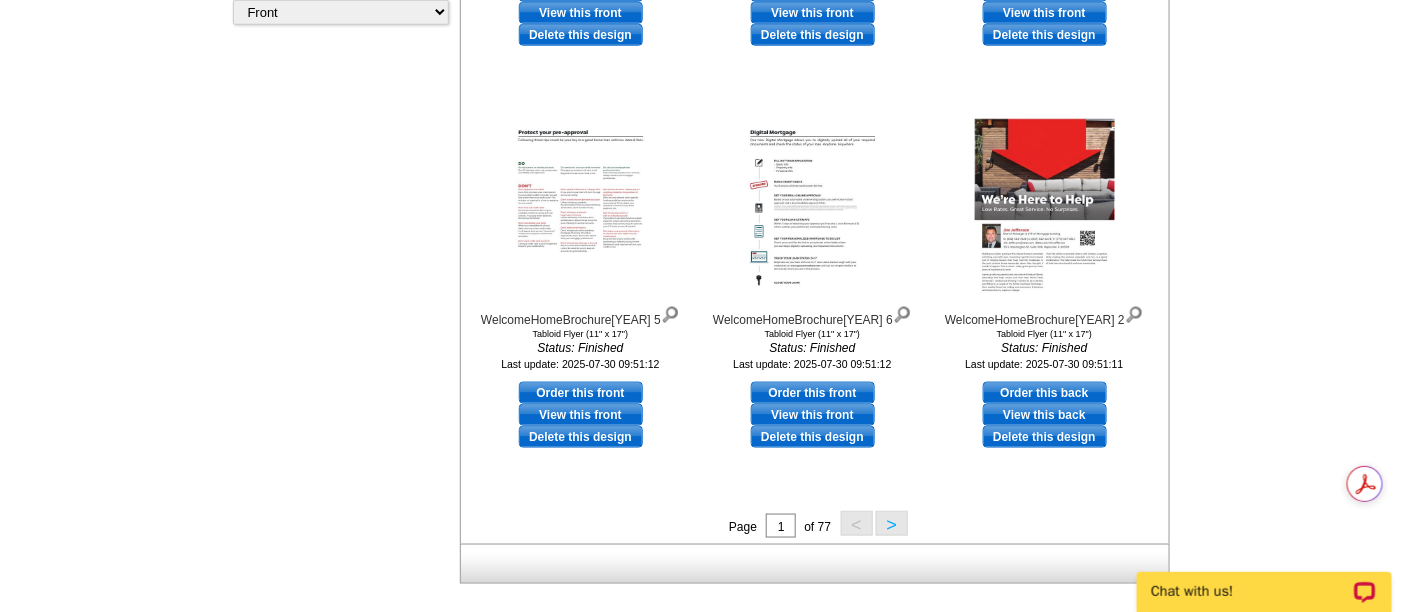 click on "Need Help? call 800-260-5887,  chat  with support, or have our designers make something custom just for you!
Got it, no need for the selection guide next time.
Show Results
Selected Design
Your selections will appear here.
My Designs
Design Templates
Industries:
Subcategory:
All Designs Finished Designs Unfinished Designs
All Postcards Binders" at bounding box center (702, 75) 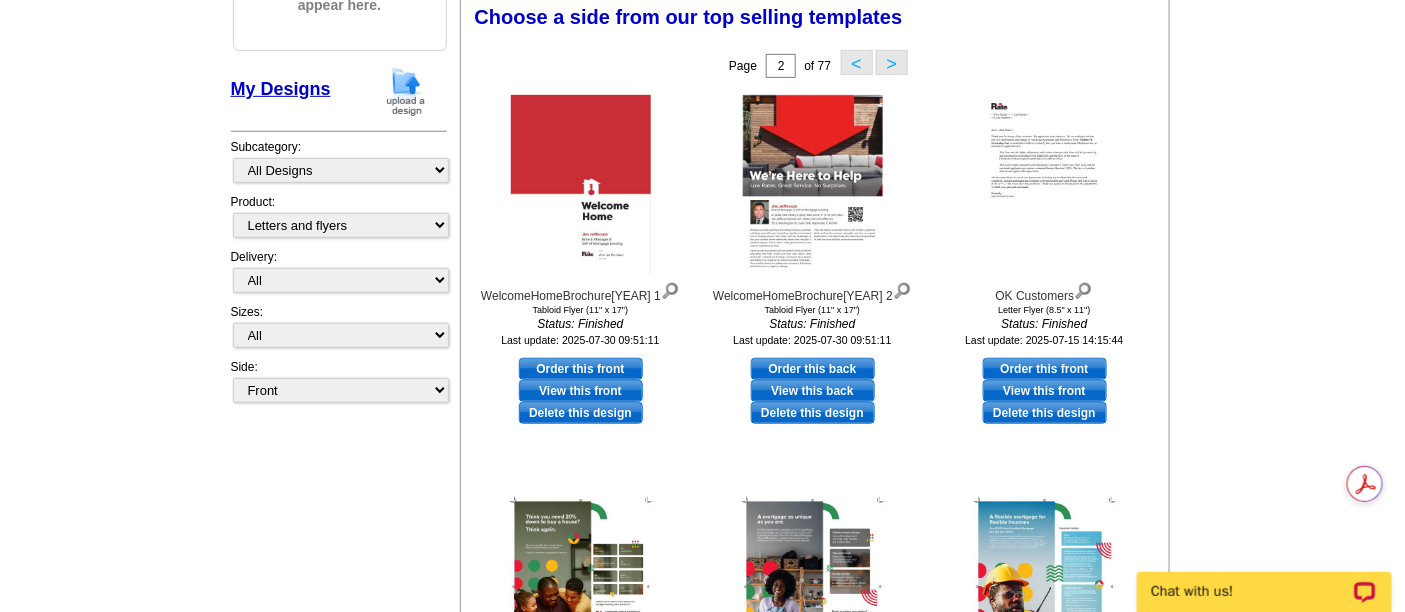 scroll, scrollTop: 281, scrollLeft: 0, axis: vertical 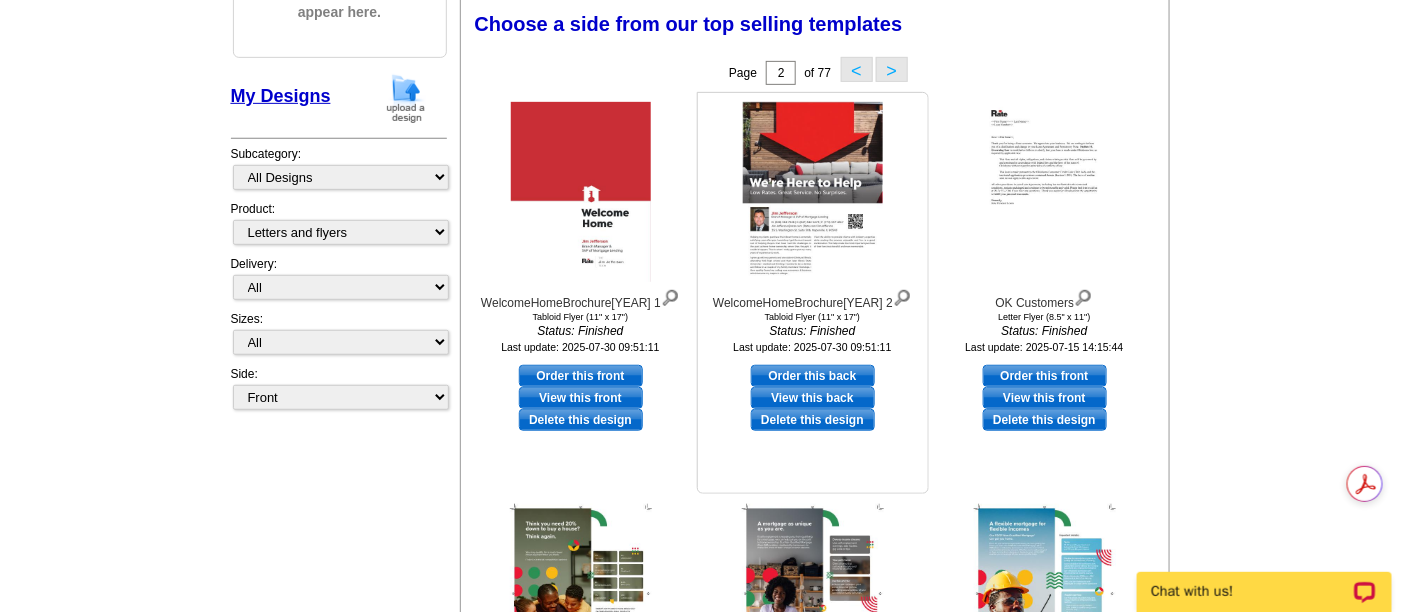 click at bounding box center [812, 192] 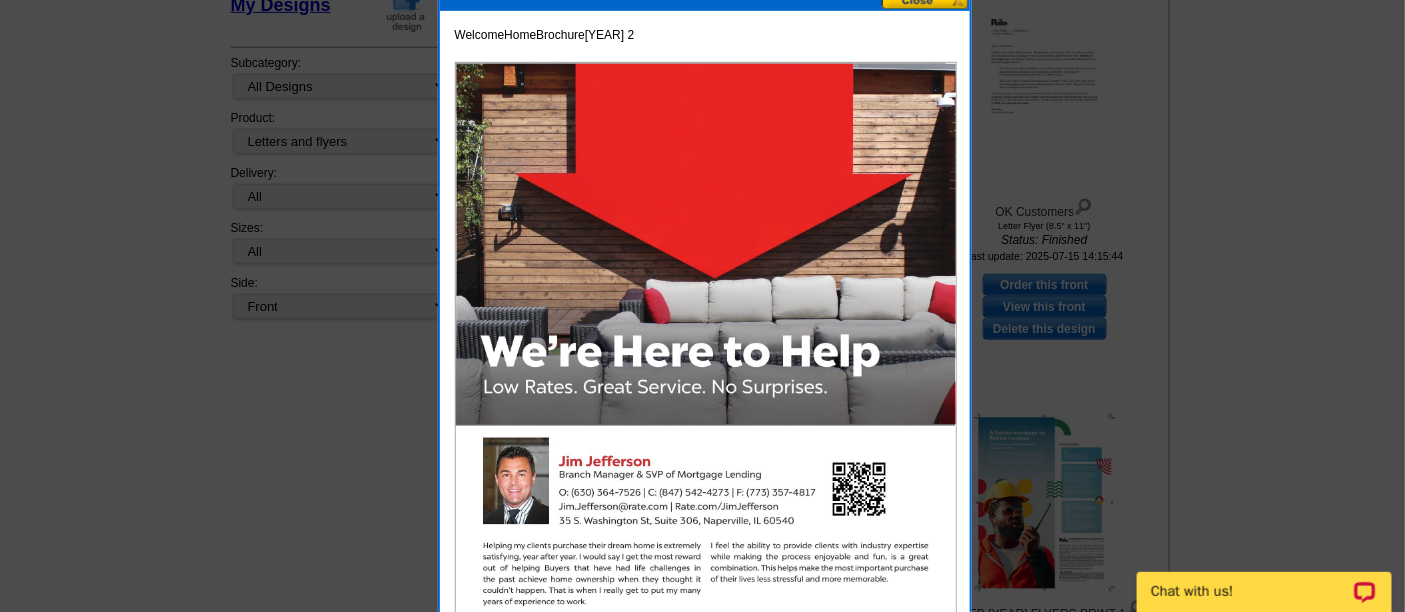 scroll, scrollTop: 264, scrollLeft: 0, axis: vertical 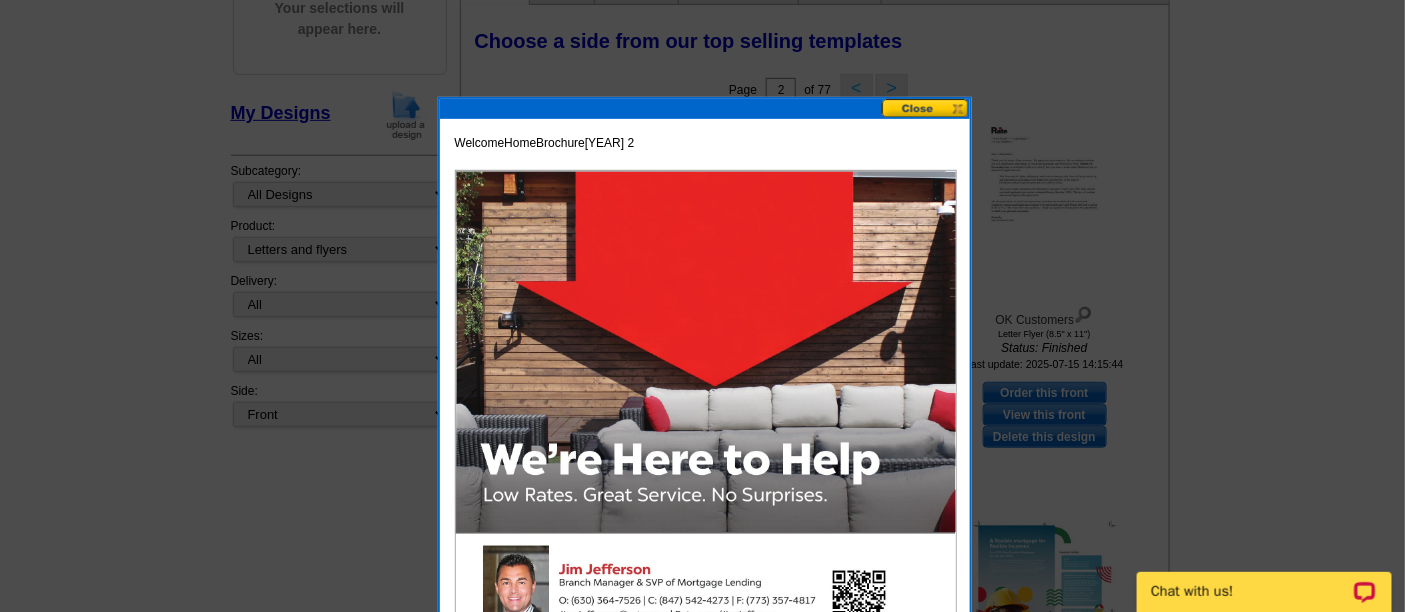 click on "WelcomeHomeBrochure2025 2
Tabloid Flyer (11" x 17")
Created 2025-07-30 09:51:11
Select to Order" at bounding box center [705, 519] 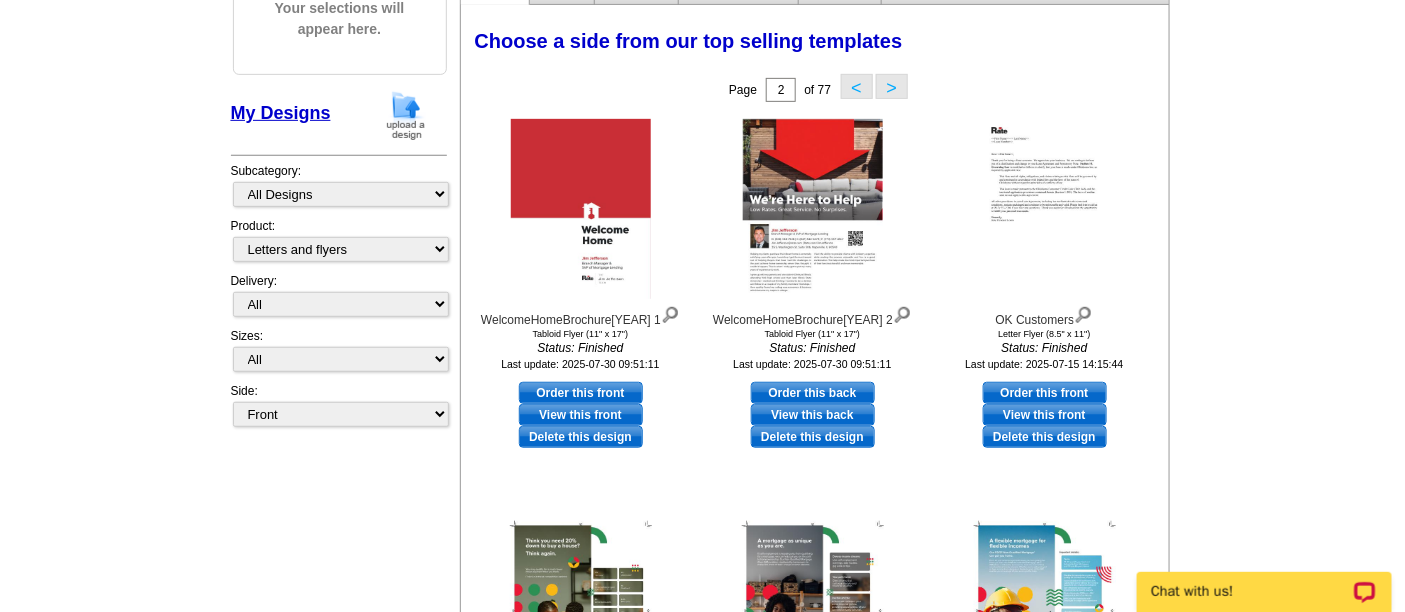 click on "Need Help? call 800-260-5887,  chat  with support, or have our designers make something custom just for you!
Got it, no need for the selection guide next time.
Show Results
Selected Design
Your selections will appear here.
My Designs
Design Templates
Industries:
Subcategory:
All Designs Finished Designs Unfinished Designs
All Postcards Binders" at bounding box center (702, 477) 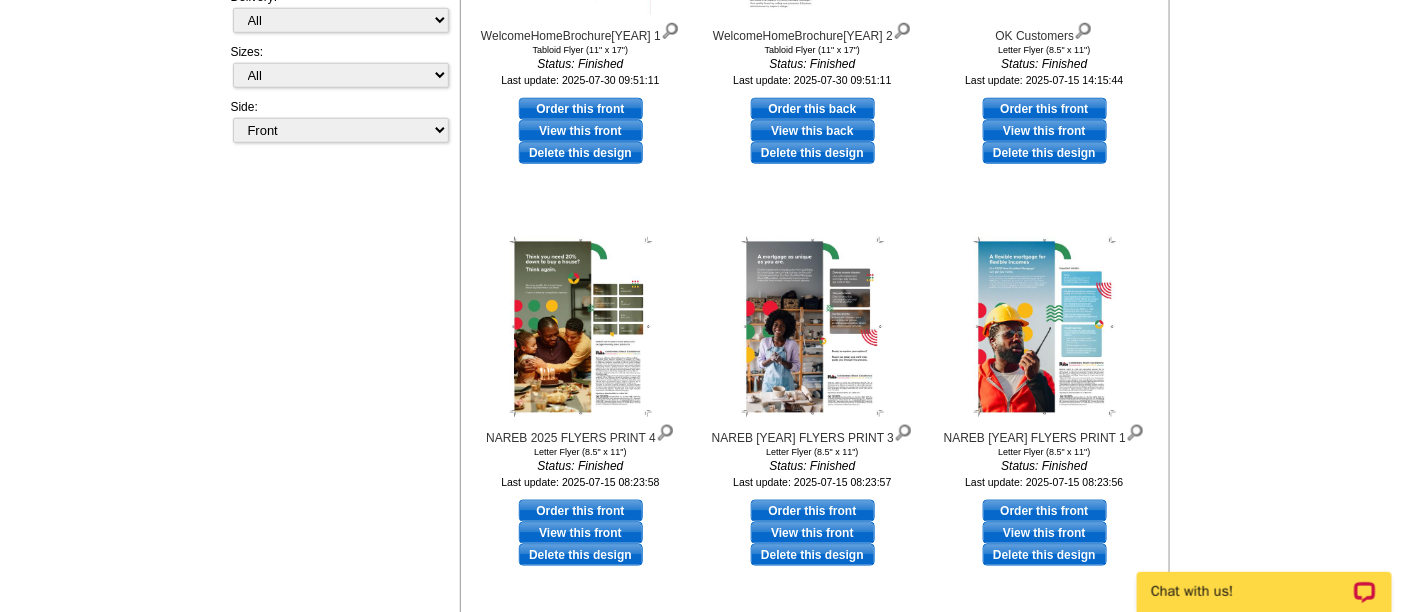 scroll, scrollTop: 709, scrollLeft: 0, axis: vertical 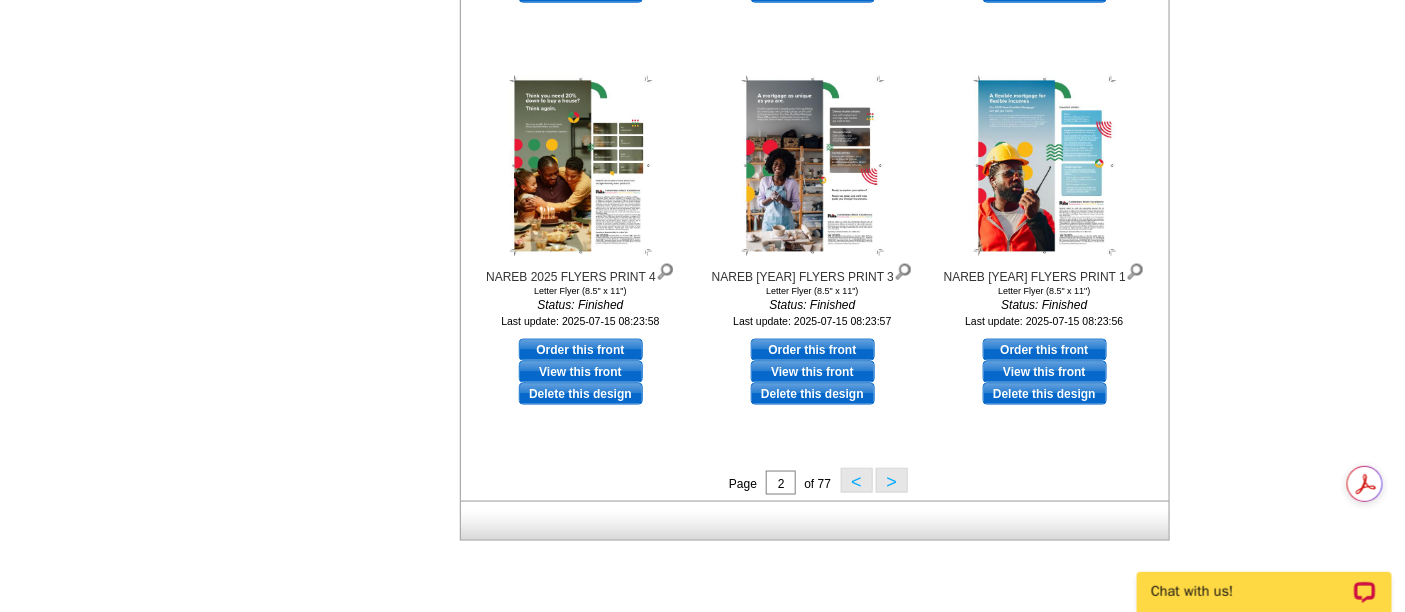 click on ">" at bounding box center (892, 480) 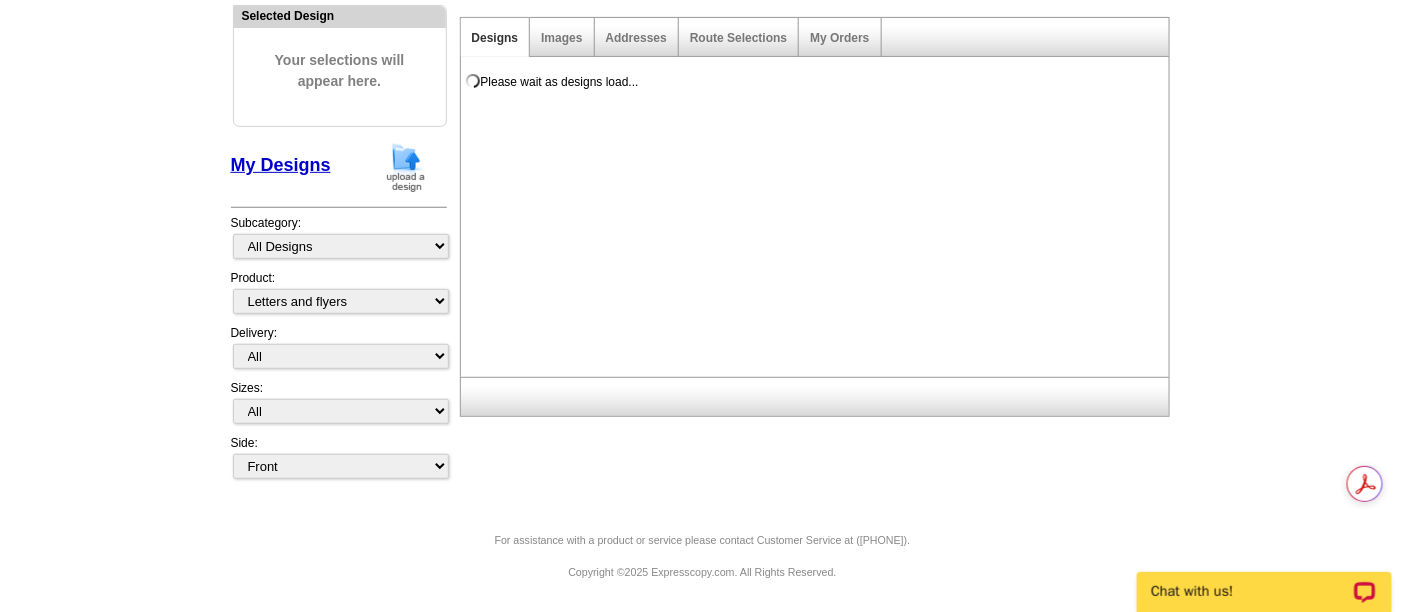 scroll, scrollTop: 203, scrollLeft: 0, axis: vertical 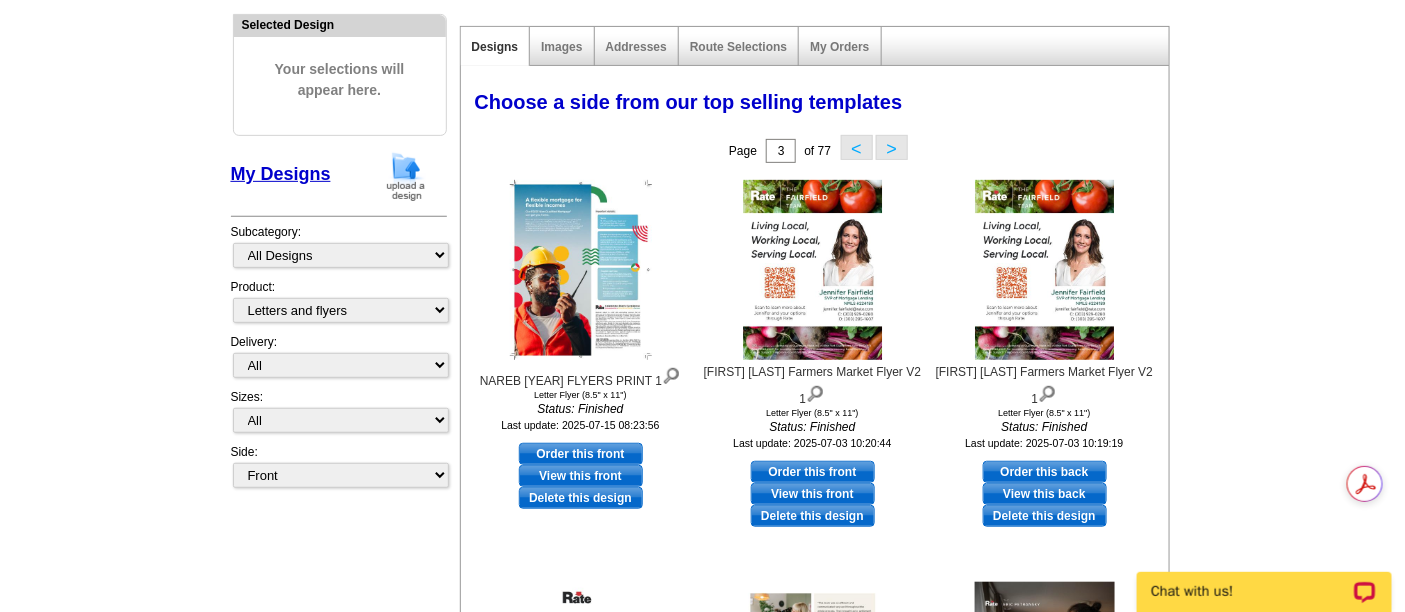 click on "Need Help? call 800-260-5887,  chat  with support, or have our designers make something custom just for you!
Got it, no need for the selection guide next time.
Show Results
Selected Design
Your selections will appear here.
My Designs
Design Templates
Industries:
Subcategory:
All Designs Finished Designs Unfinished Designs
All Postcards Binders" at bounding box center (702, 538) 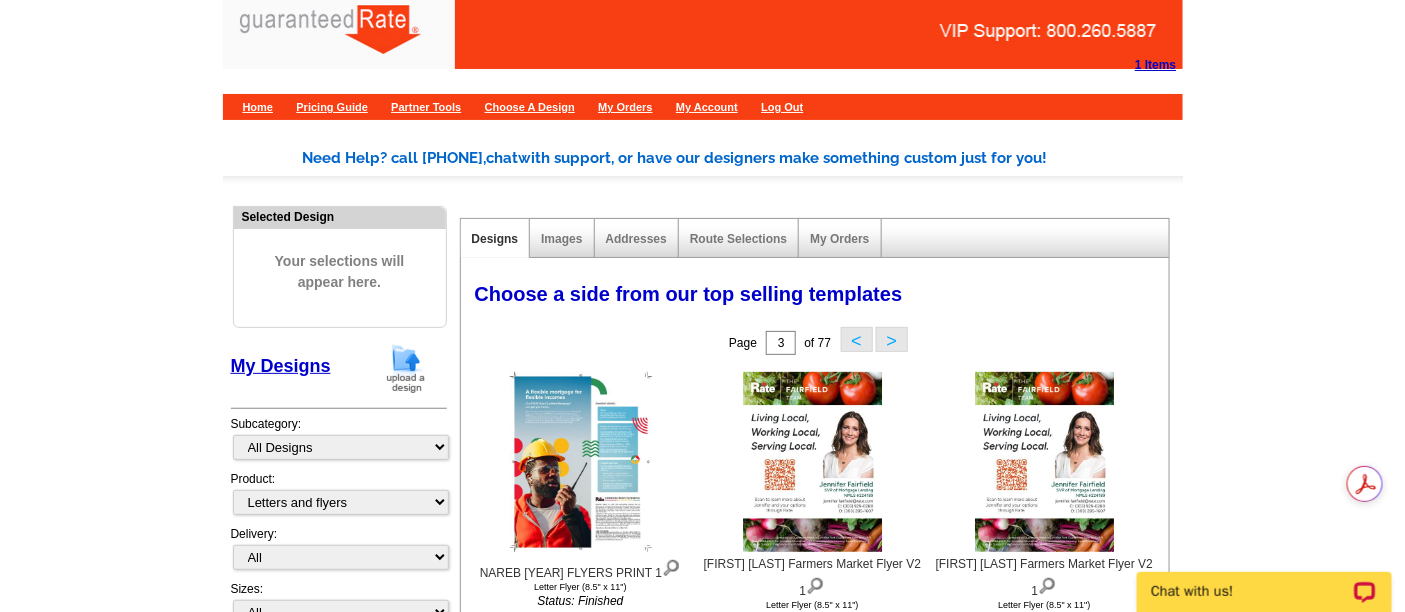 scroll, scrollTop: 222, scrollLeft: 0, axis: vertical 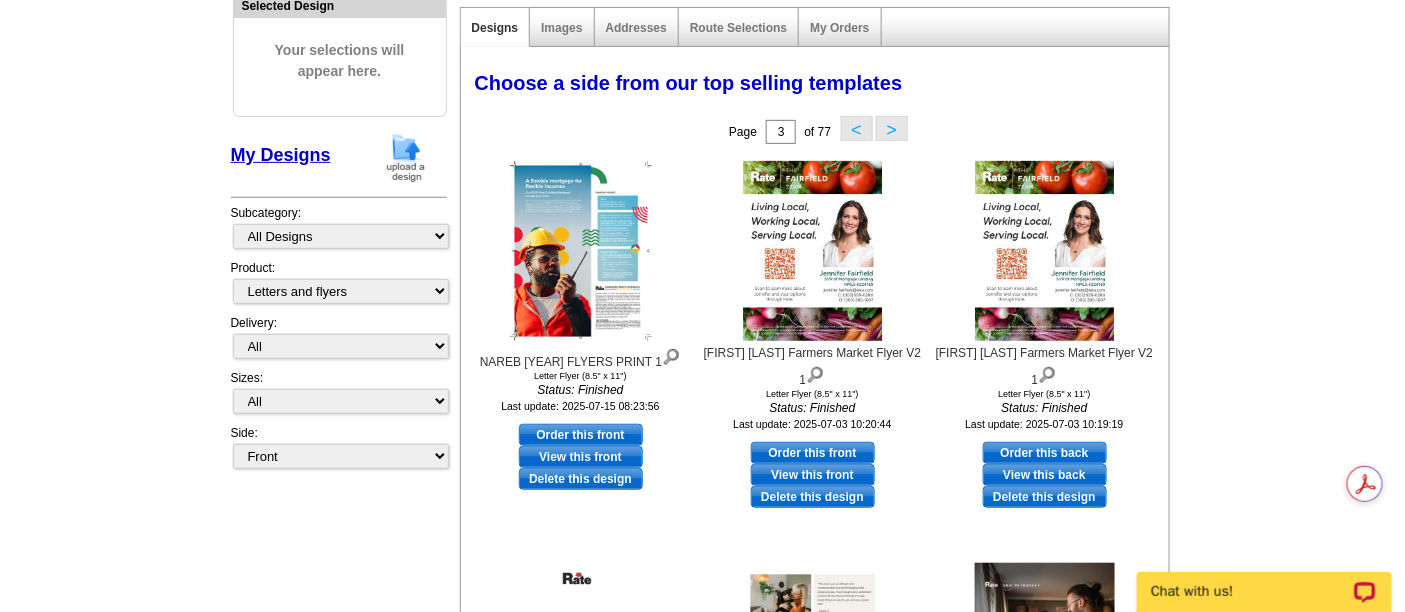 click on "Subcategory:
All Designs Finished Designs Unfinished Designs" at bounding box center [339, 231] 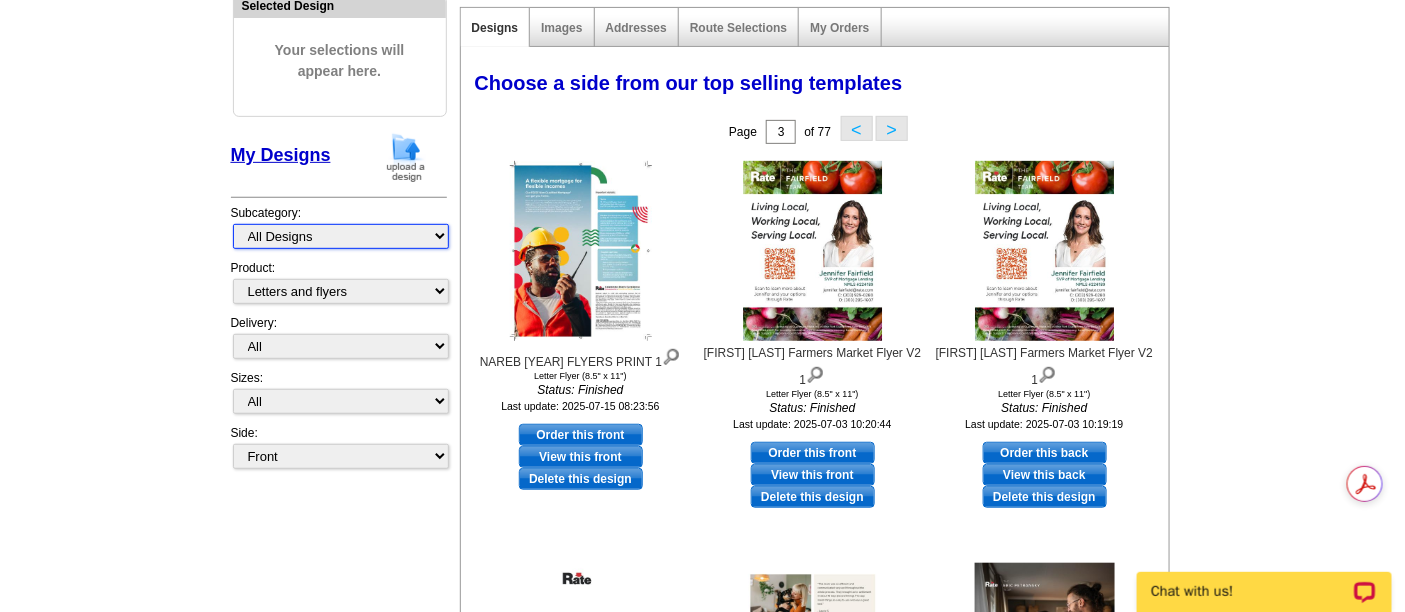 click on "All Designs Finished Designs Unfinished Designs" at bounding box center (341, 236) 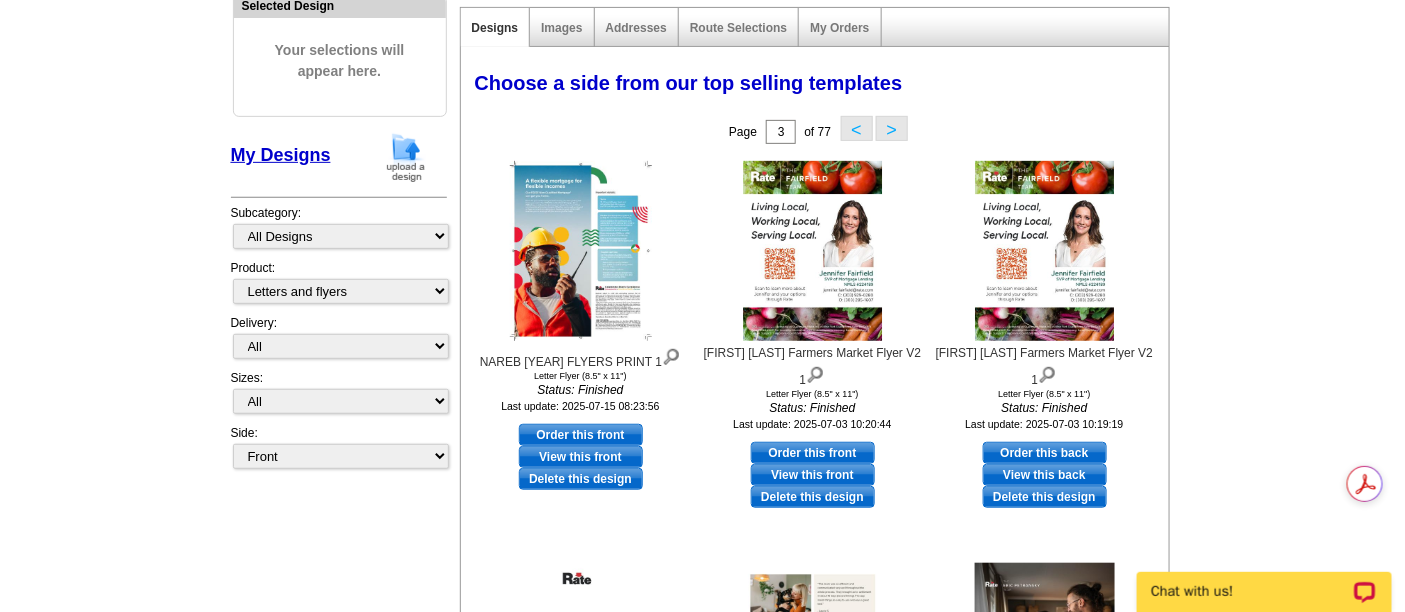 click on "Selected Design
Your selections will appear here.
My Designs
Design Templates
Industries:
Subcategory:
All Designs Finished Designs Unfinished Designs
Product:
All
Postcards
Letters and flyers
Business Cards Door Hangers Greeting Cards Calendars" at bounding box center (339, 239) 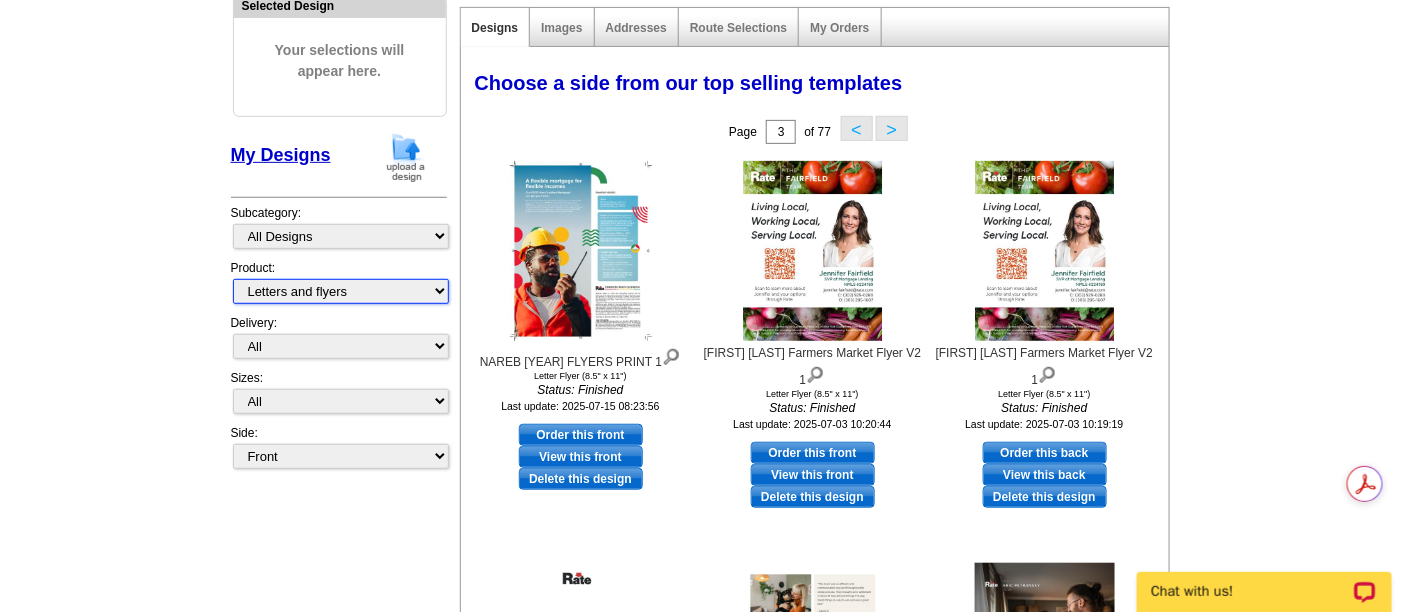 click on "All
Postcards
Letters and flyers
Business Cards
Door Hangers
Greeting Cards
Calendars
Binders
Sticker Labels" at bounding box center [341, 291] 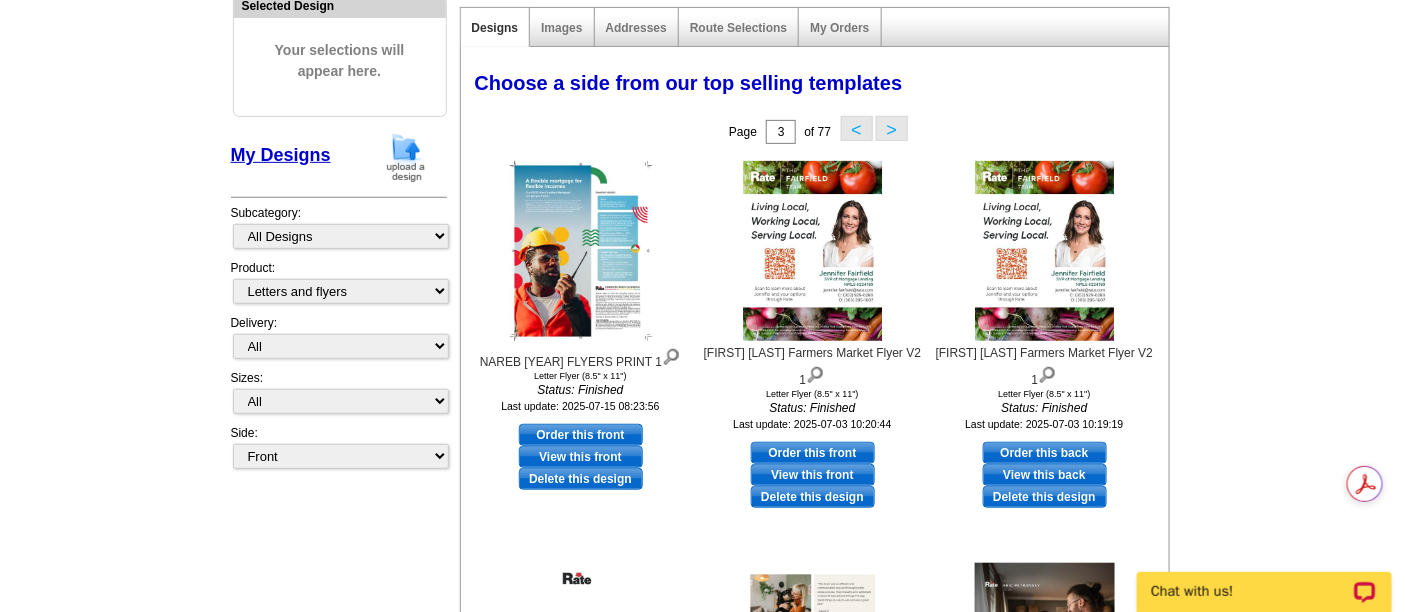 drag, startPoint x: 148, startPoint y: 344, endPoint x: 199, endPoint y: 335, distance: 51.78803 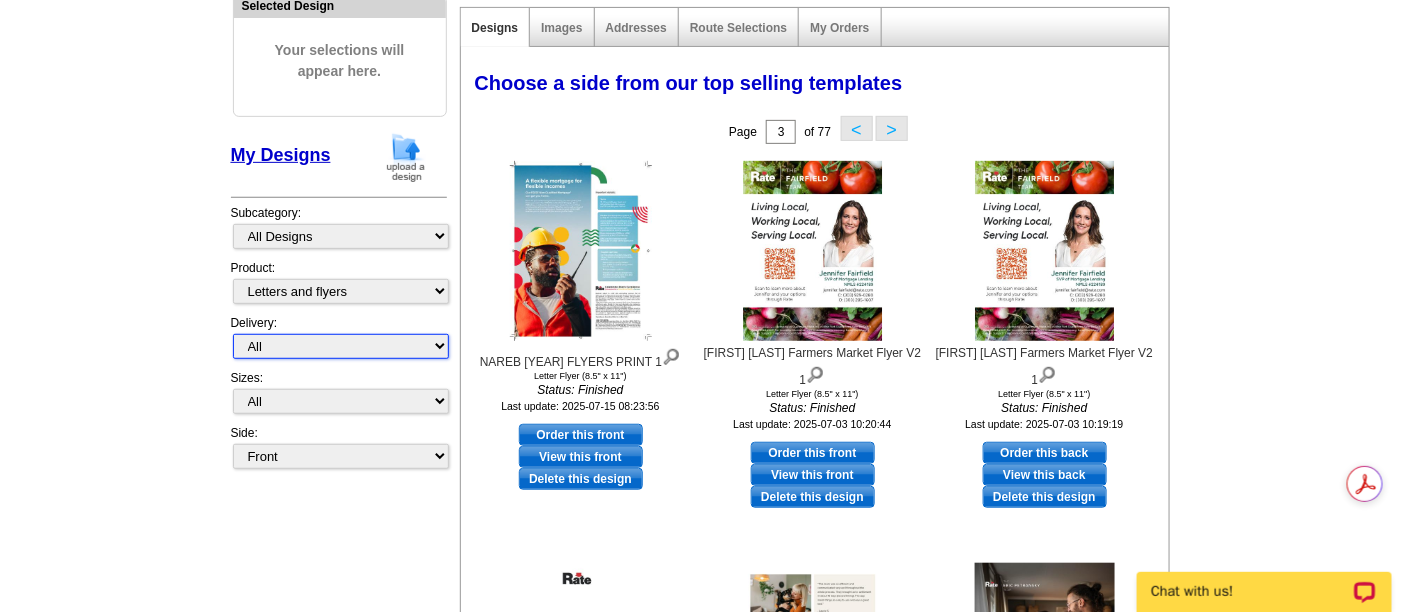 click on "All
First Class Mail
Shipped to Me
EDDM Save 66% on Postage" at bounding box center [341, 346] 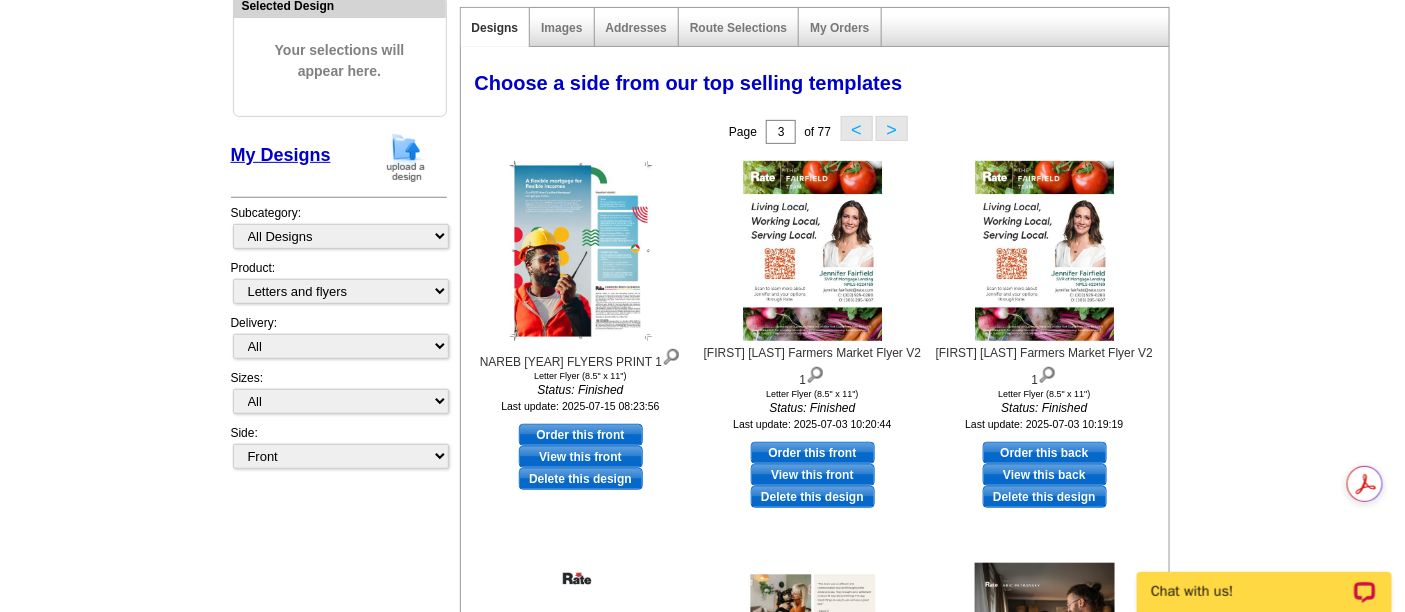 click on "Product:
All
Postcards
Letters and flyers
Business Cards
Door Hangers
Greeting Cards
Calendars
Binders
Sticker Labels" at bounding box center [339, 286] 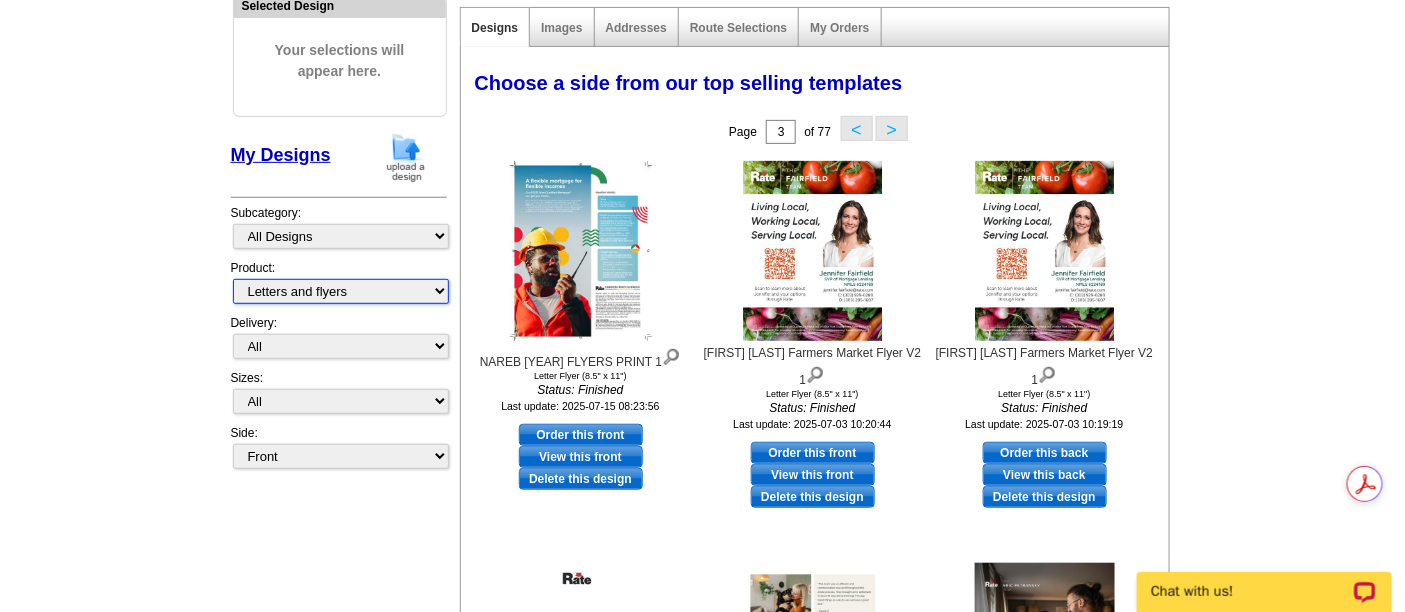 click on "All
Postcards
Letters and flyers
Business Cards
Door Hangers
Greeting Cards
Calendars
Binders
Sticker Labels" at bounding box center [341, 291] 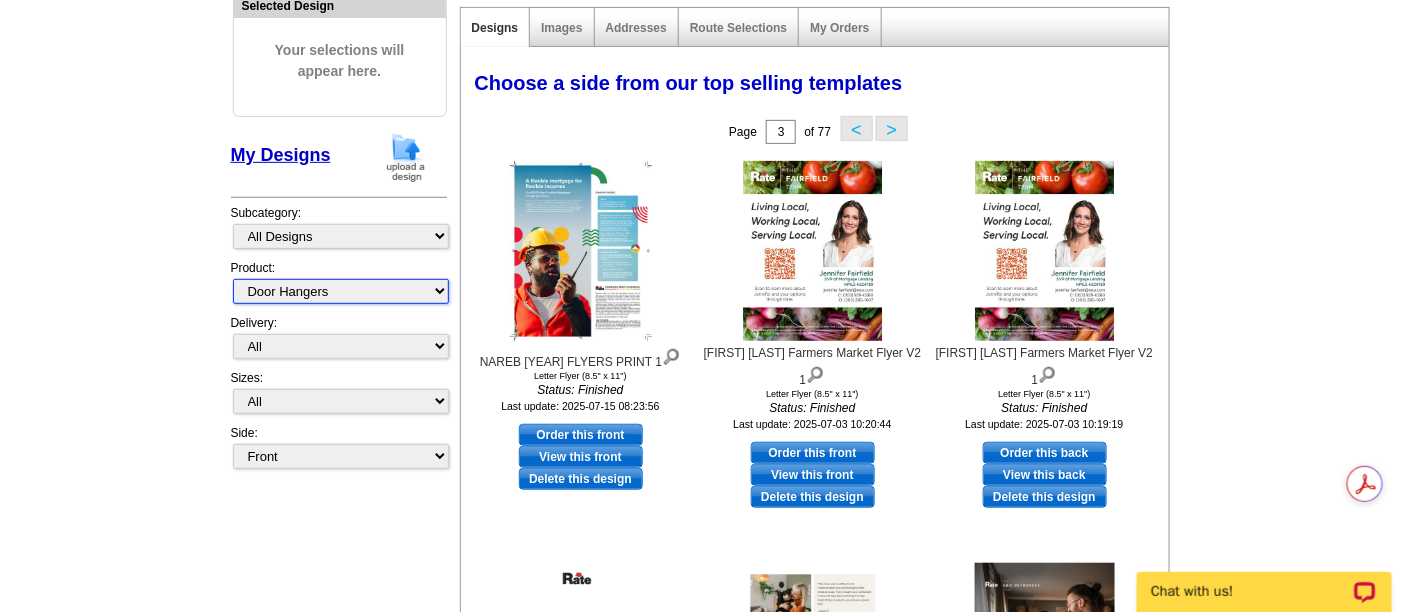 click on "All
Postcards
Letters and flyers
Business Cards
Door Hangers
Greeting Cards
Calendars
Binders
Sticker Labels" at bounding box center (341, 291) 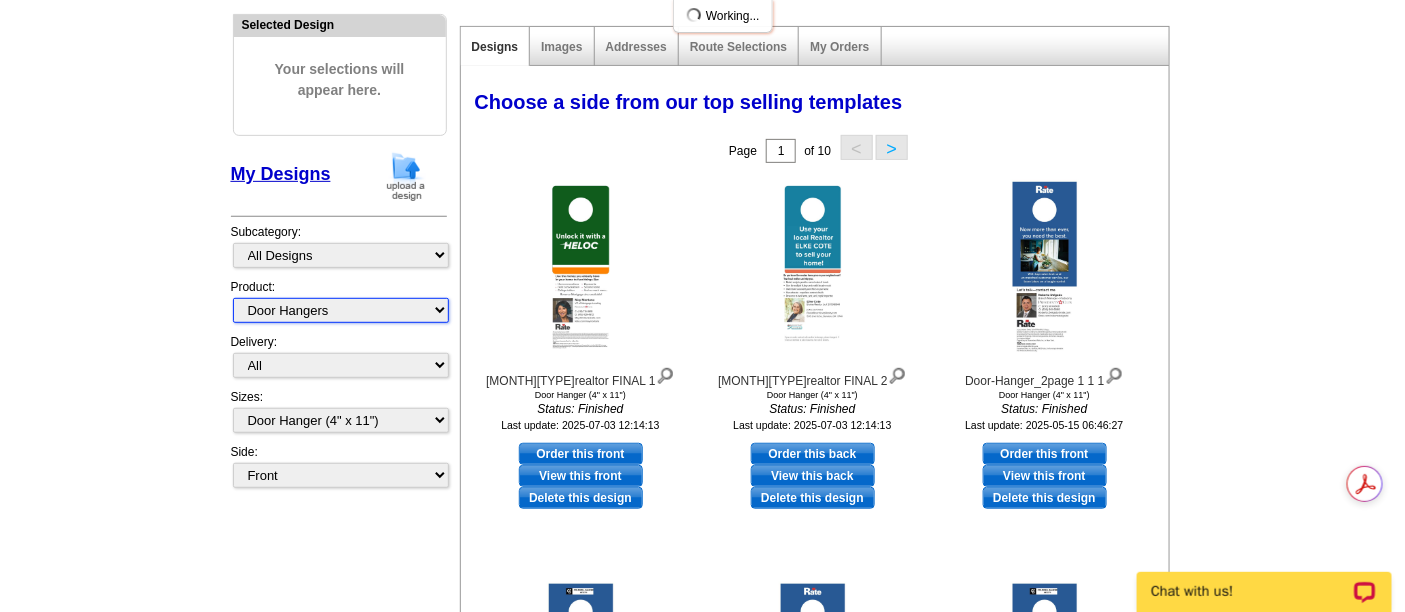 scroll, scrollTop: 222, scrollLeft: 0, axis: vertical 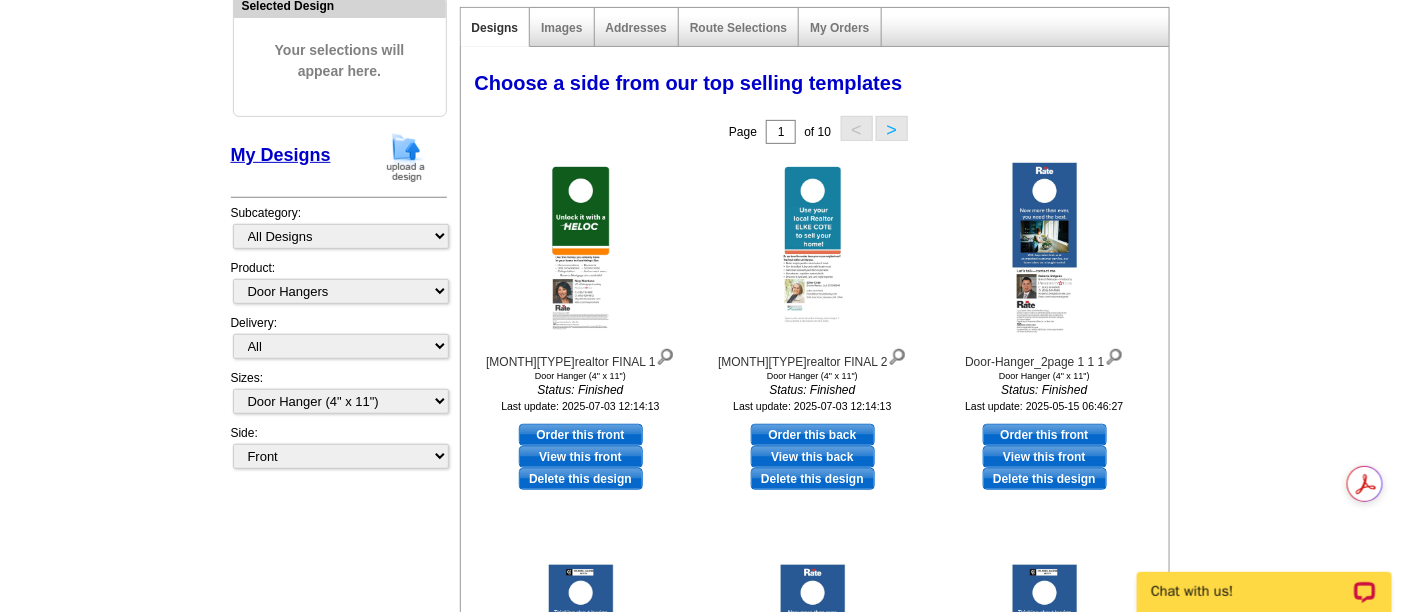 click on "Need Help? call 800-260-5887,  chat  with support, or have our designers make something custom just for you!
Got it, no need for the selection guide next time.
Show Results
Selected Design
Your selections will appear here.
My Designs
Design Templates
Industries:
Subcategory:
All Designs Finished Designs Unfinished Designs
All Postcards Binders" at bounding box center (702, 519) 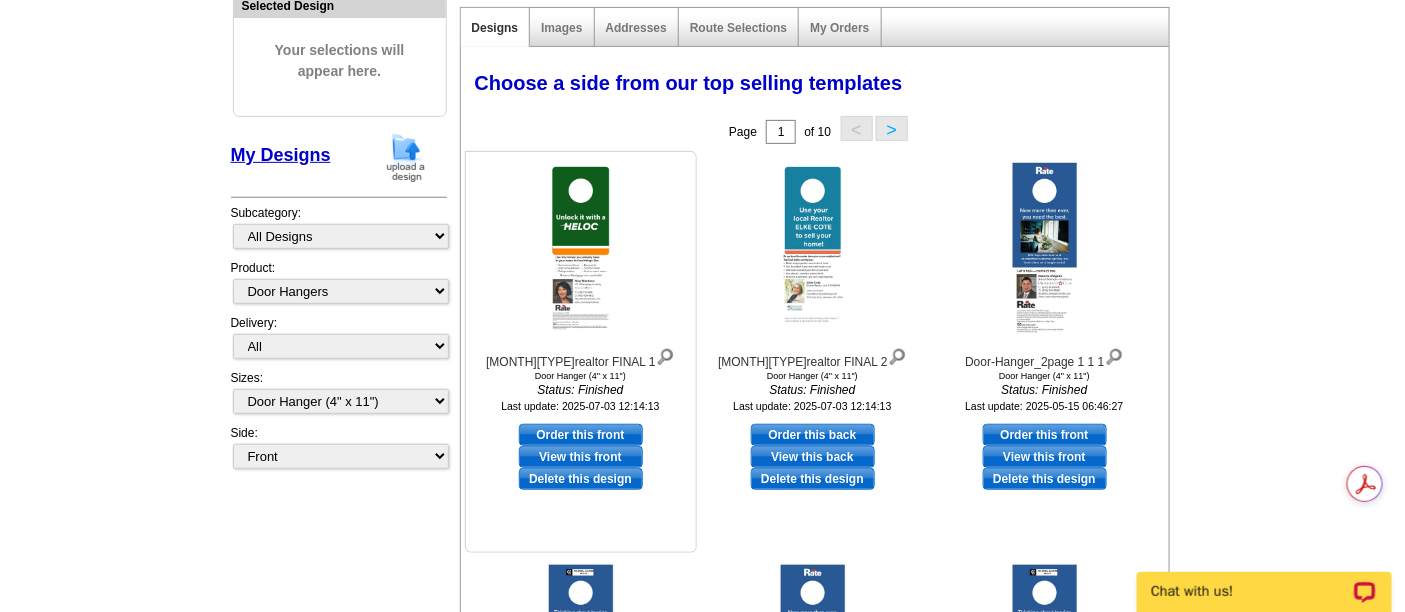 click at bounding box center (580, 251) 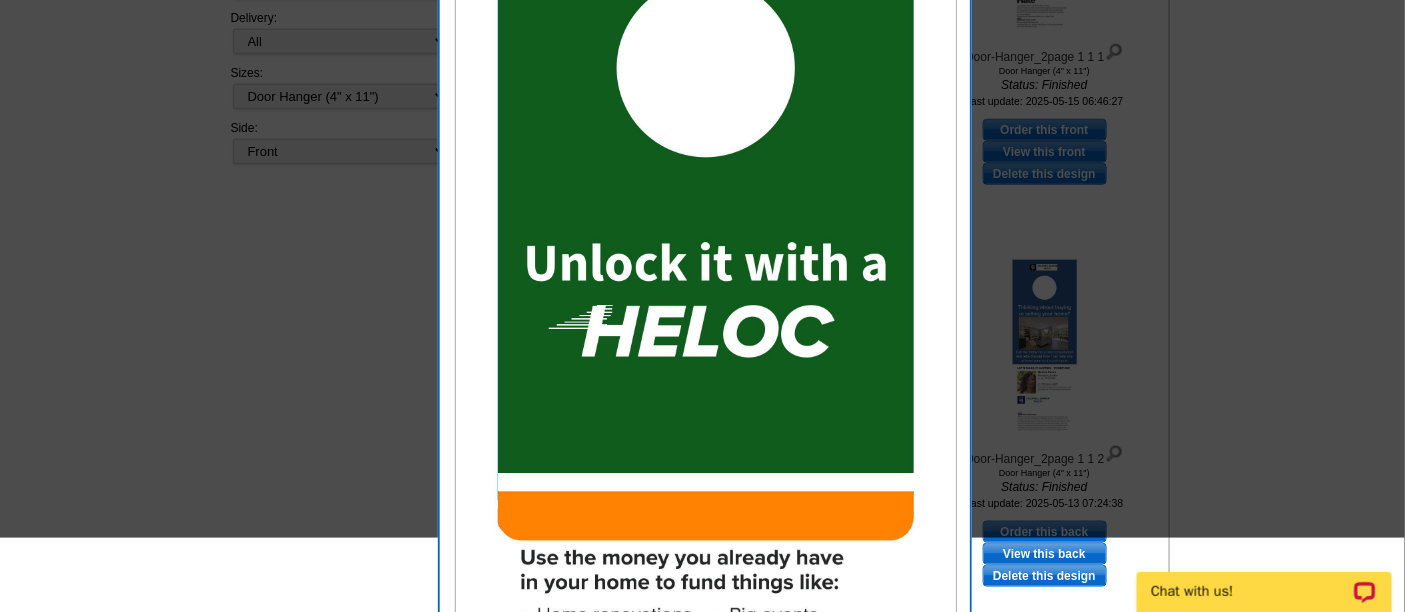 scroll, scrollTop: 194, scrollLeft: 0, axis: vertical 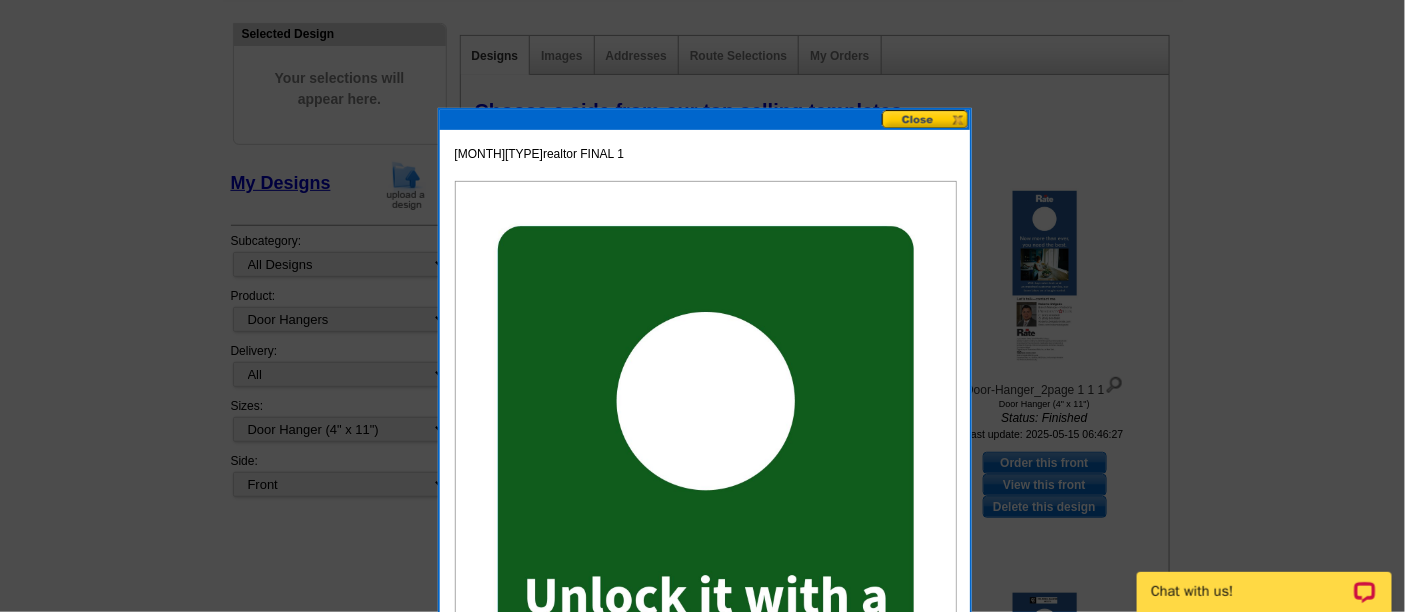 click at bounding box center (926, 119) 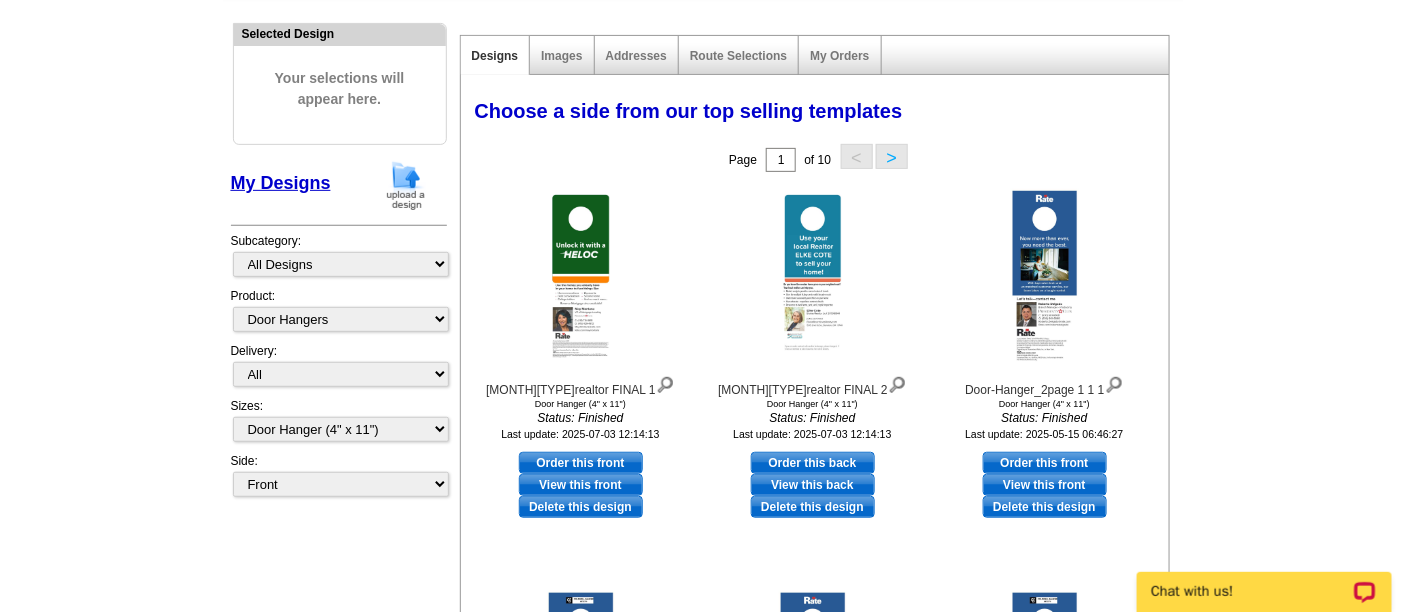 click on "Need Help? call 800-260-5887,  chat  with support, or have our designers make something custom just for you!
Got it, no need for the selection guide next time.
Show Results
Selected Design
Your selections will appear here.
My Designs
Design Templates
Industries:
Subcategory:
All Designs Finished Designs Unfinished Designs
All Postcards Binders" at bounding box center (702, 547) 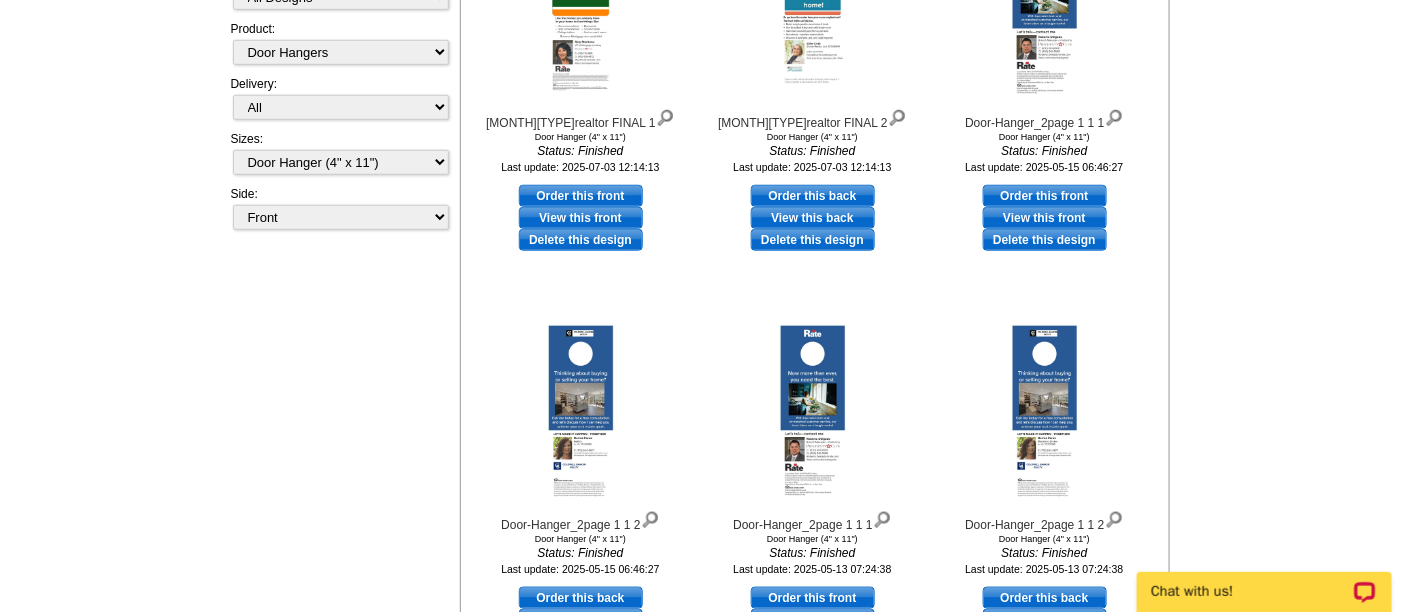 scroll, scrollTop: 527, scrollLeft: 0, axis: vertical 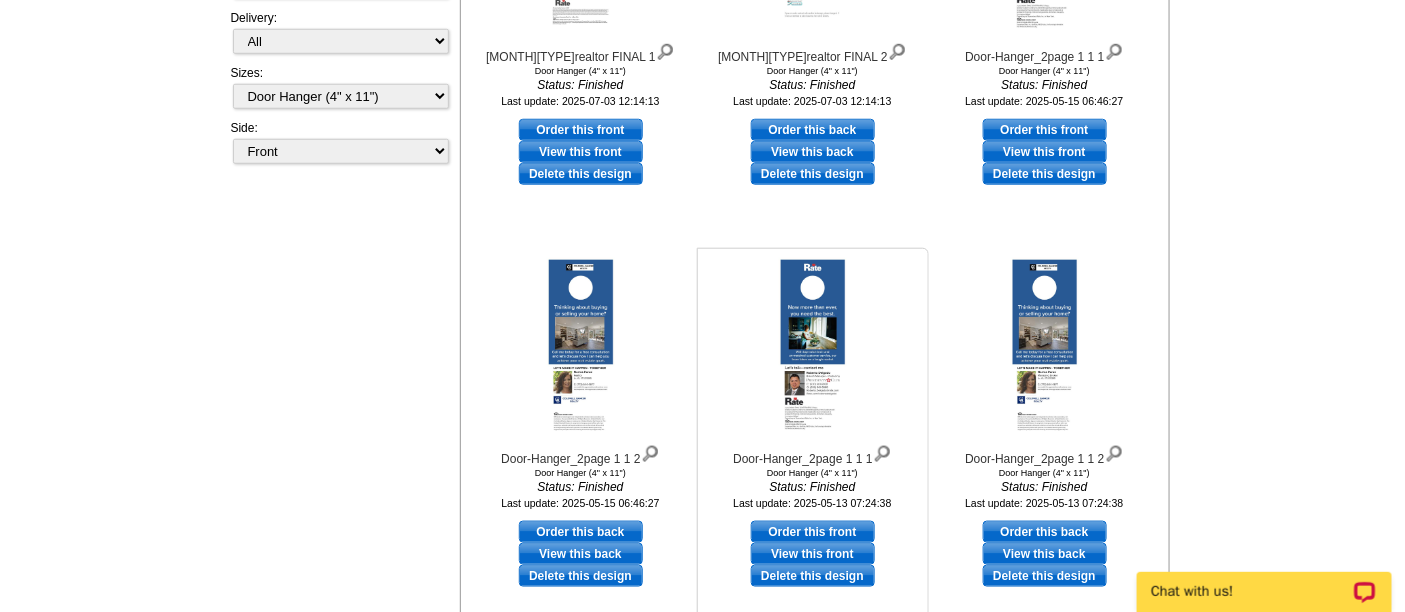 click at bounding box center [812, 348] 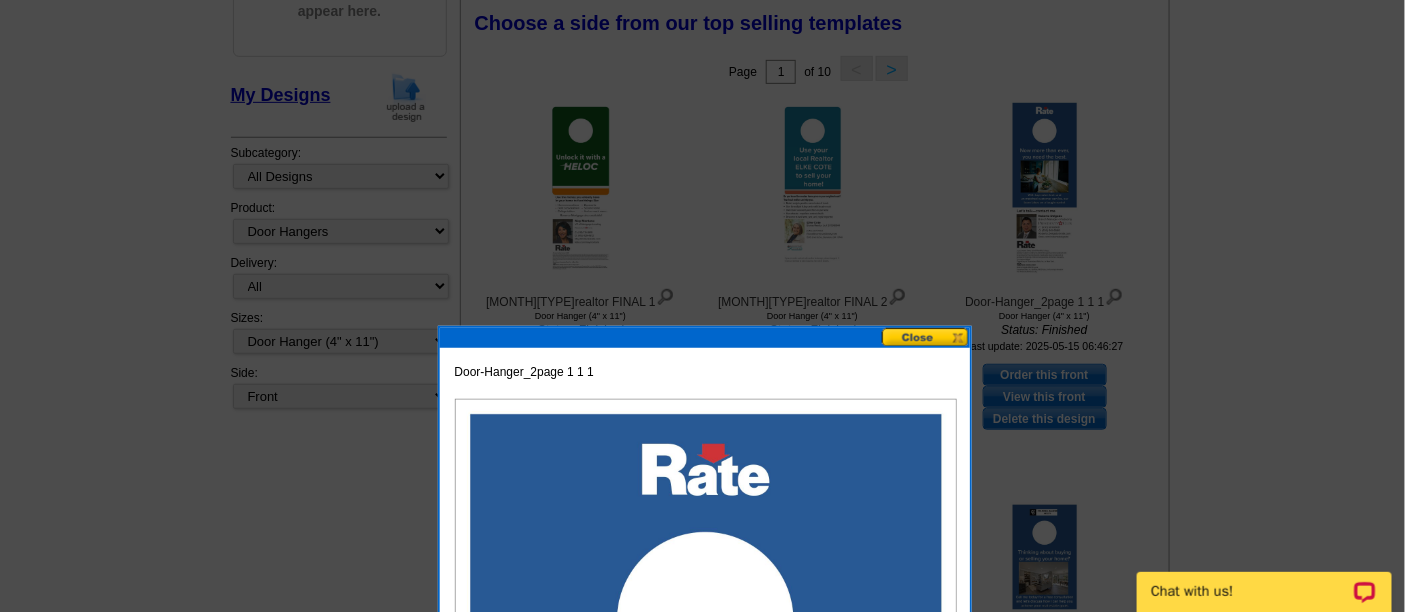 scroll, scrollTop: 277, scrollLeft: 0, axis: vertical 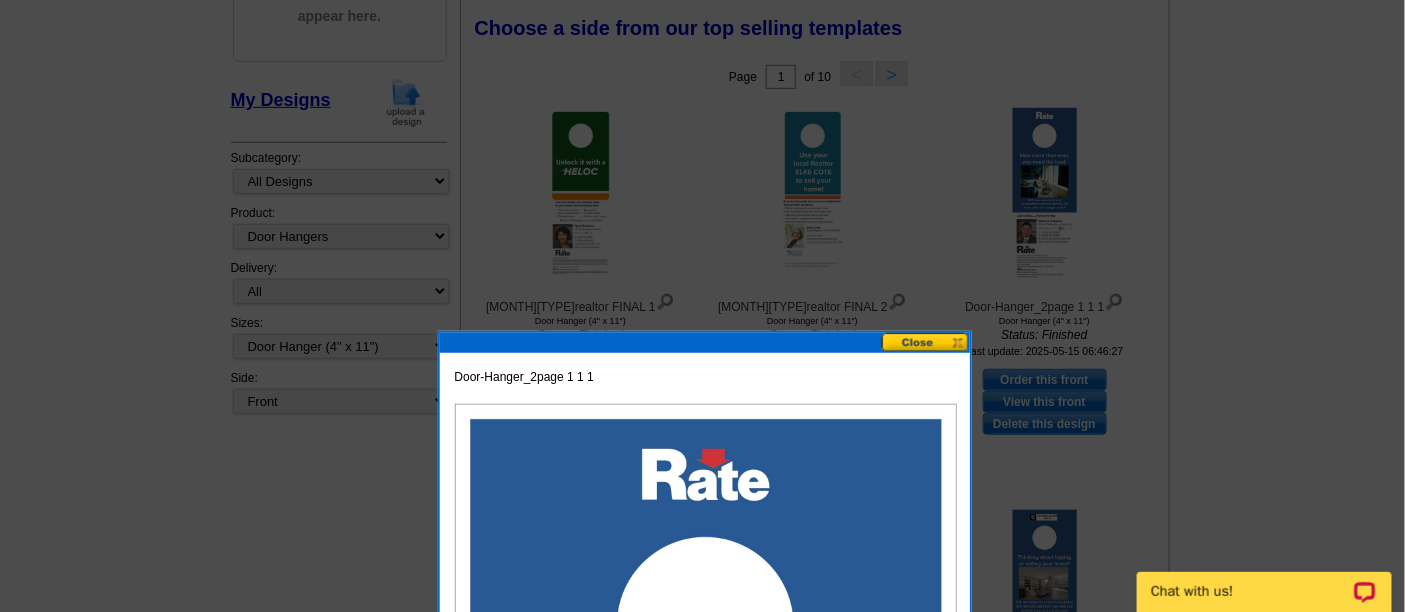 click at bounding box center [926, 342] 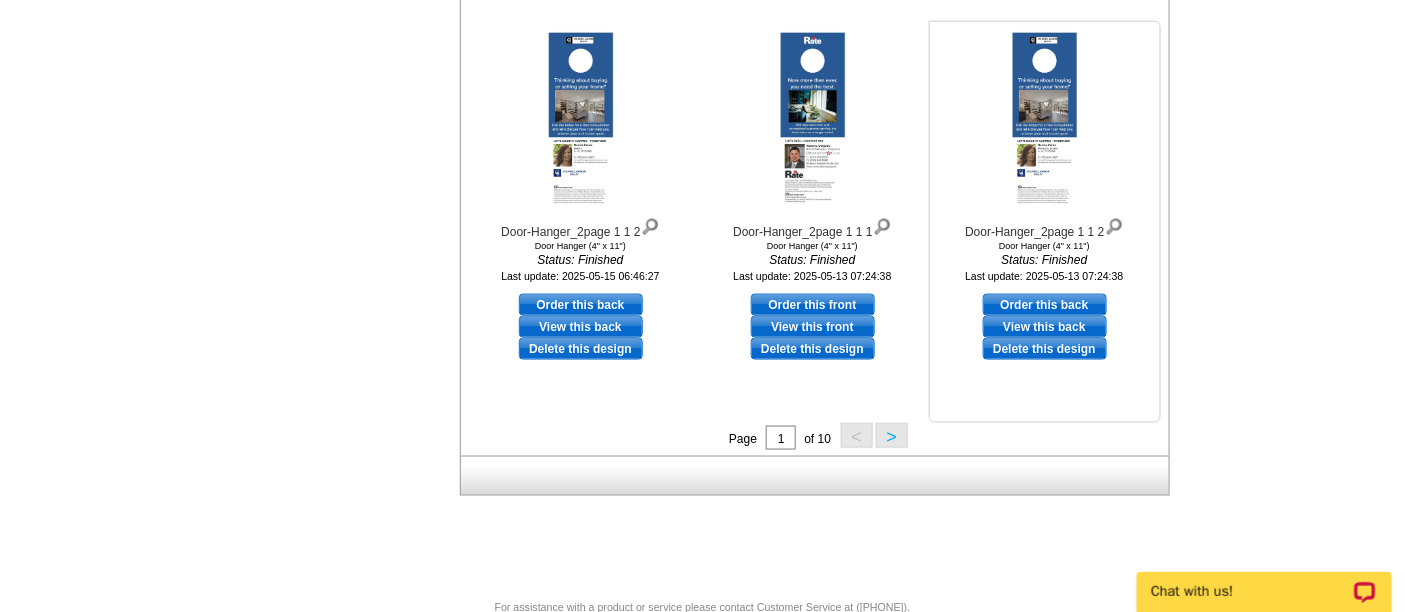 scroll, scrollTop: 820, scrollLeft: 0, axis: vertical 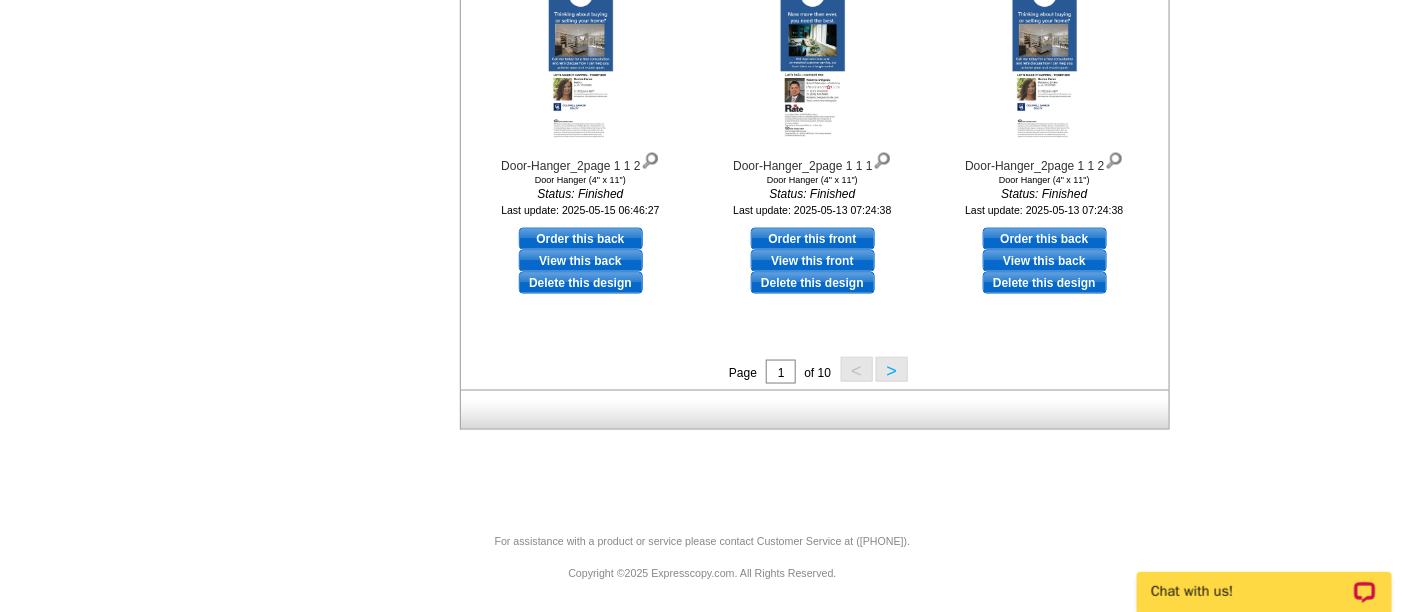 click on "Need Help? call 800-260-5887,  chat  with support, or have our designers make something custom just for you!
Got it, no need for the selection guide next time.
Show Results
Selected Design
Your selections will appear here.
My Designs
Design Templates
Industries:
Subcategory:
All Designs Finished Designs Unfinished Designs
All Postcards Binders" at bounding box center [702, -79] 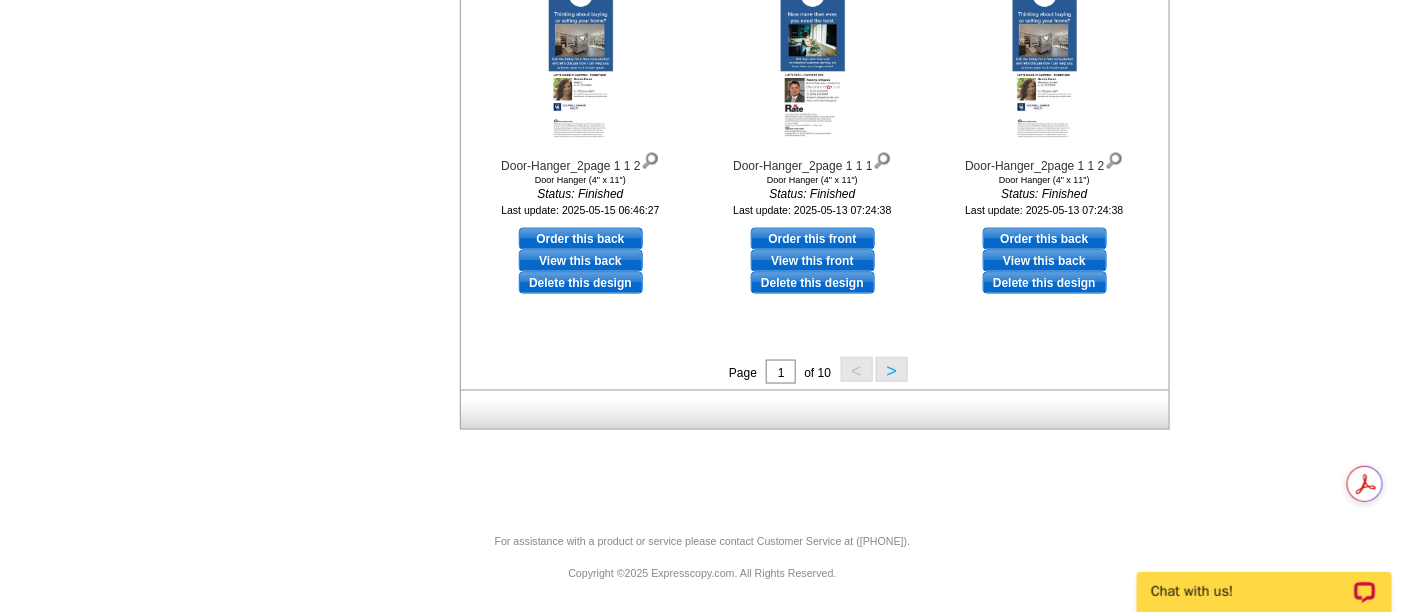 click on ">" at bounding box center [892, 369] 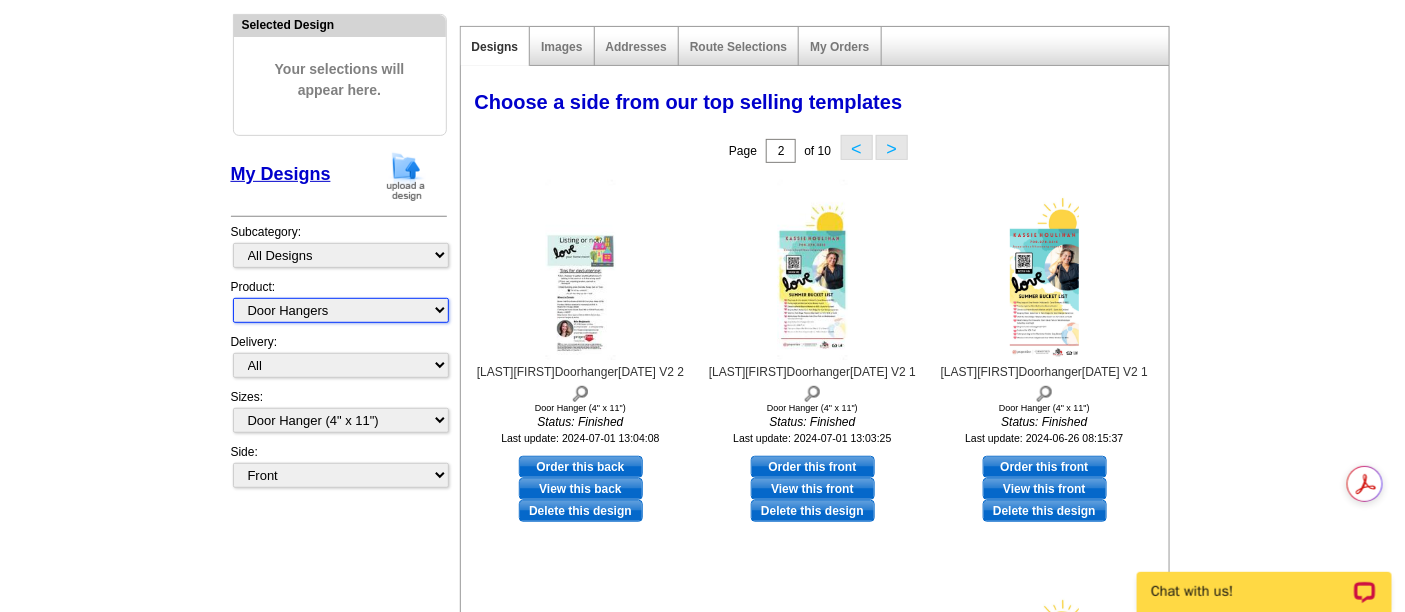 click on "All
Postcards
Letters and flyers
Business Cards
Door Hangers
Greeting Cards
Calendars
Binders
Sticker Labels" at bounding box center (341, 310) 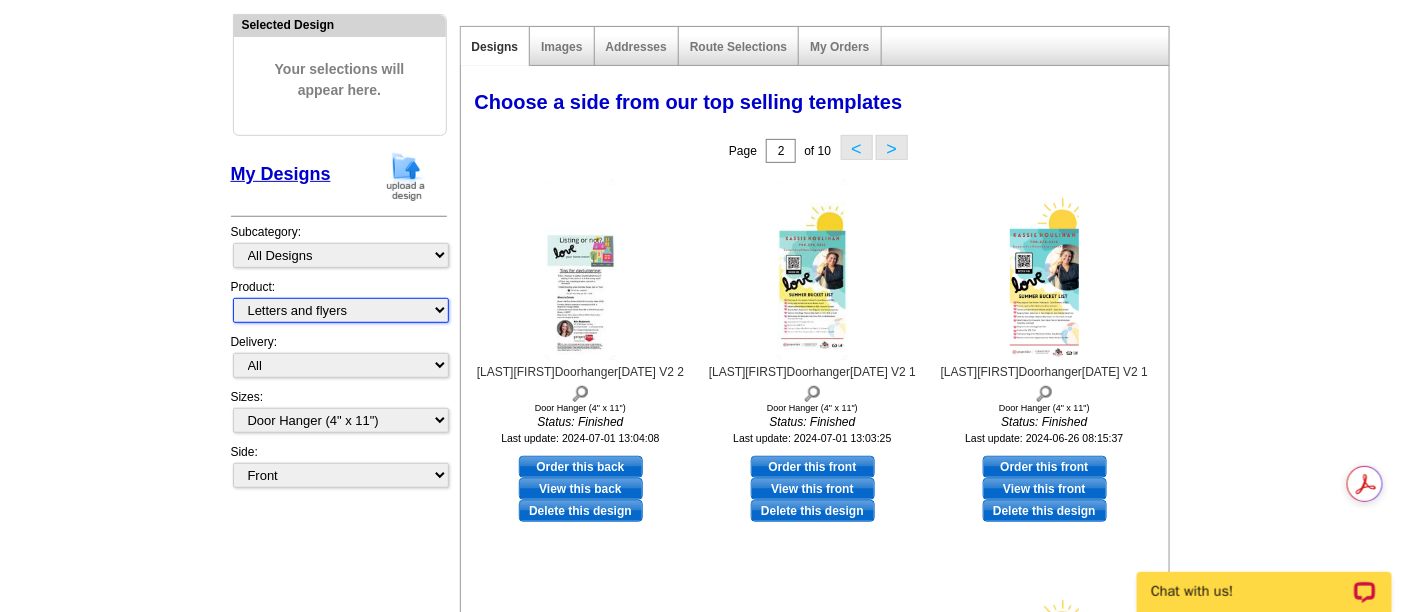 click on "All
Postcards
Letters and flyers
Business Cards
Door Hangers
Greeting Cards
Calendars
Binders
Sticker Labels" at bounding box center [341, 310] 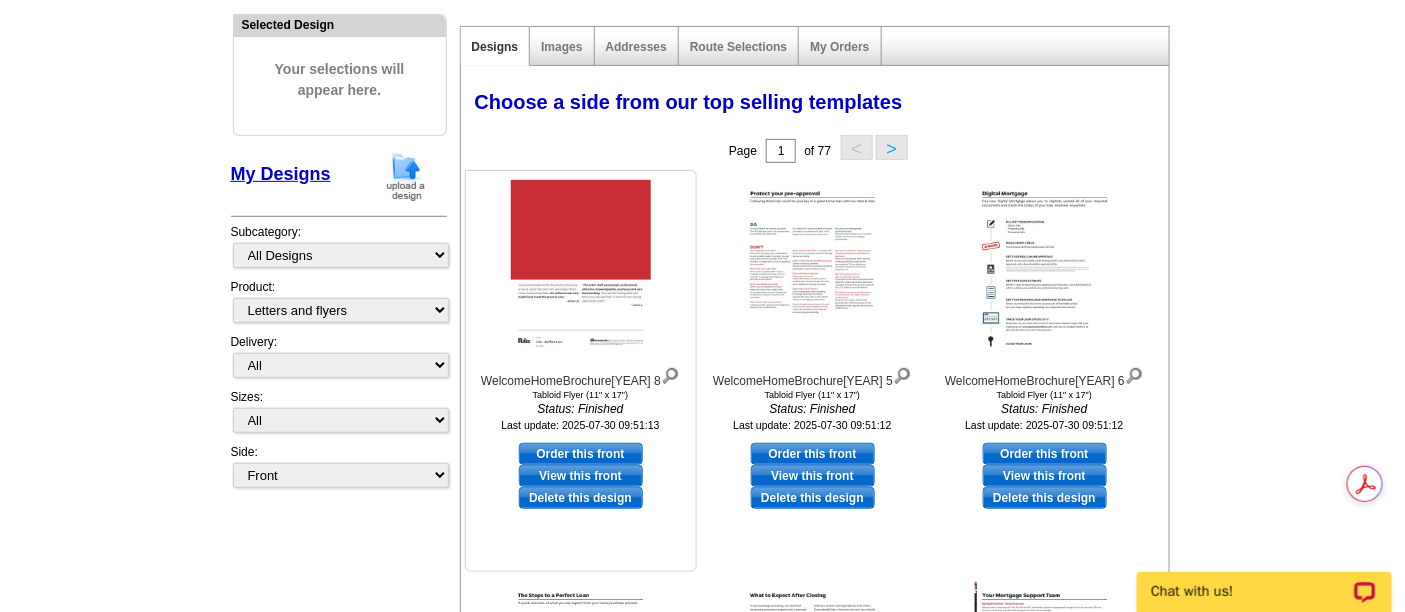 click on "Order this front" at bounding box center (581, 454) 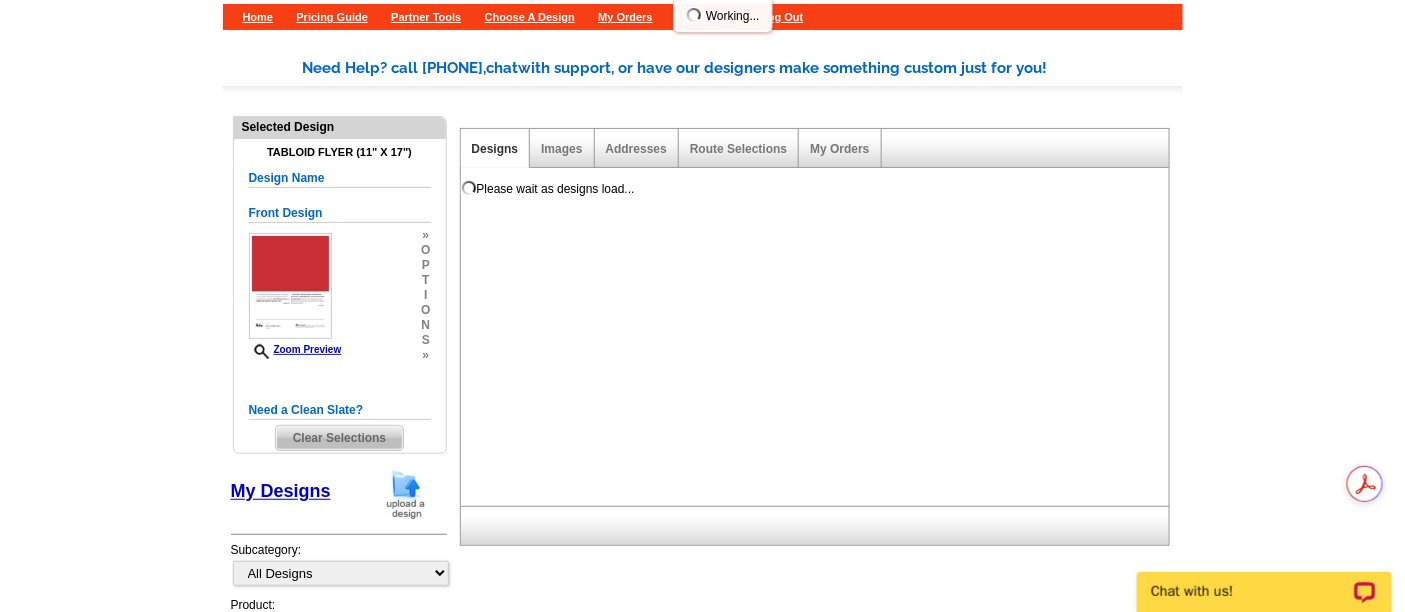 scroll, scrollTop: 111, scrollLeft: 0, axis: vertical 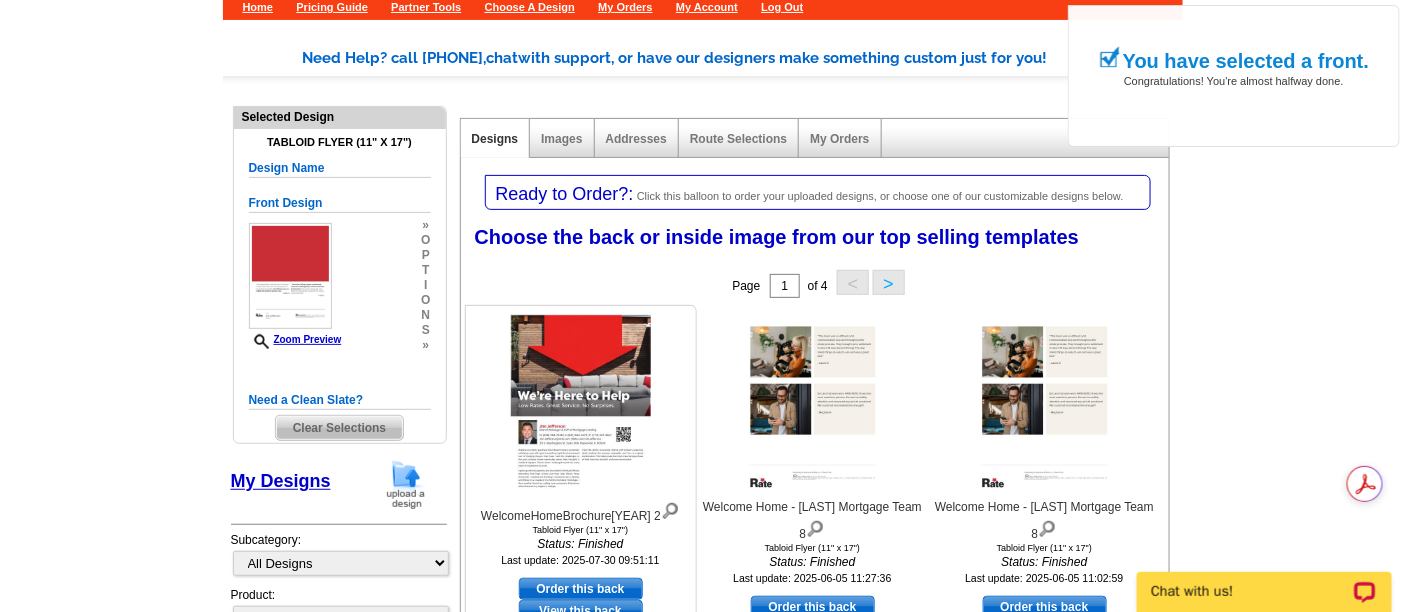 click on "Order this back" at bounding box center (581, 589) 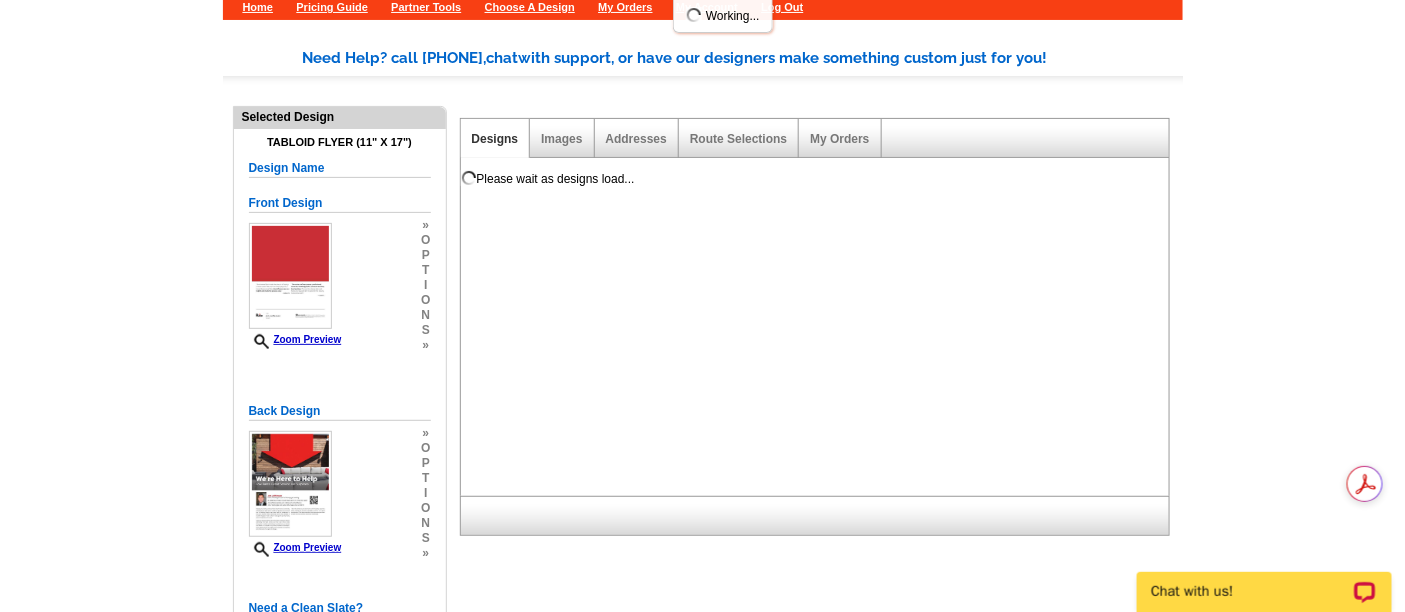 scroll, scrollTop: 0, scrollLeft: 0, axis: both 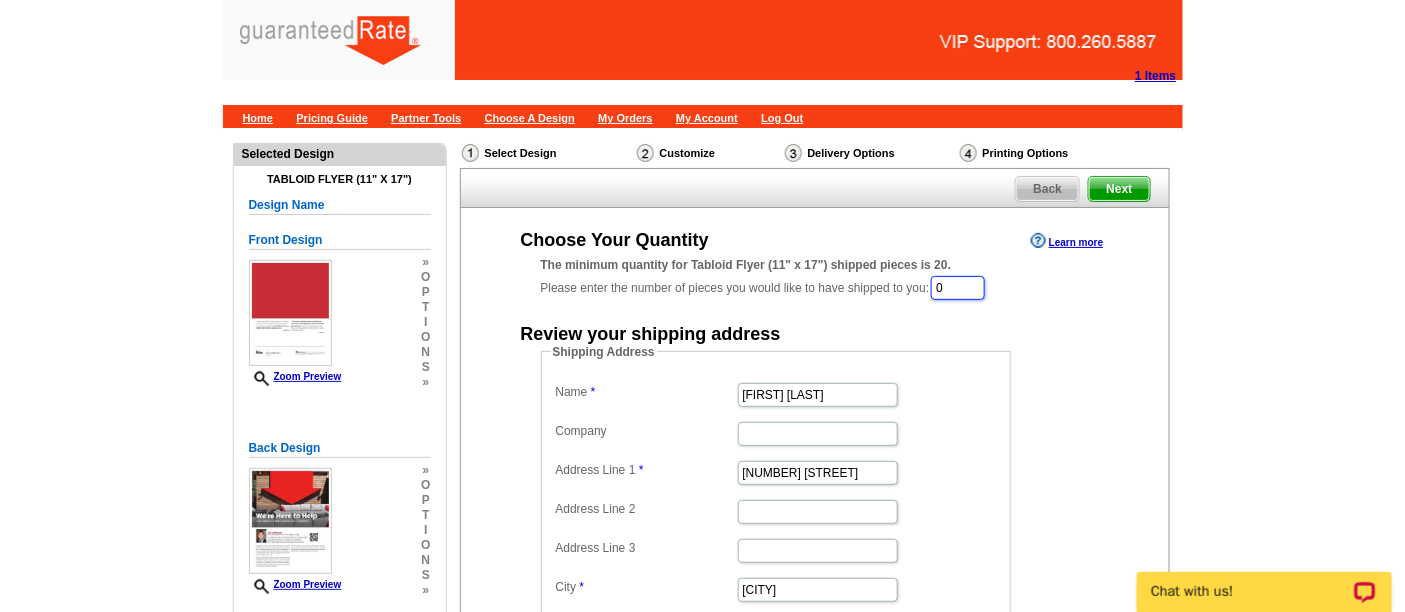 drag, startPoint x: 963, startPoint y: 285, endPoint x: 934, endPoint y: 283, distance: 29.068884 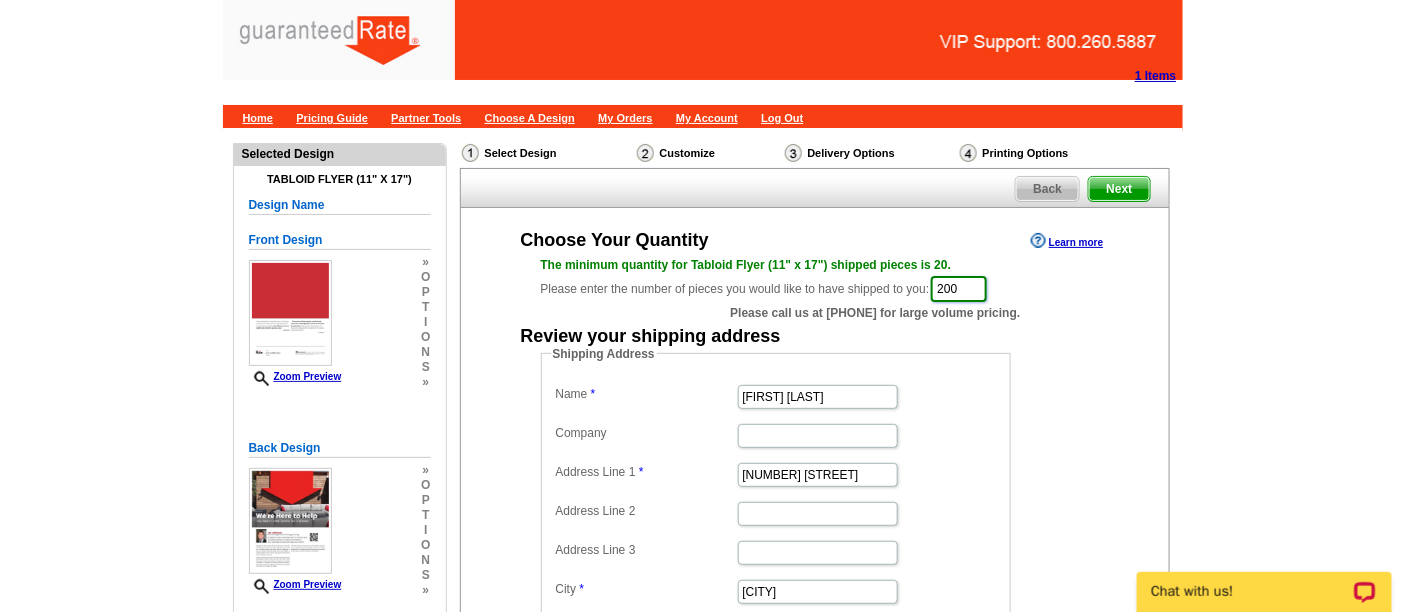 type on "200" 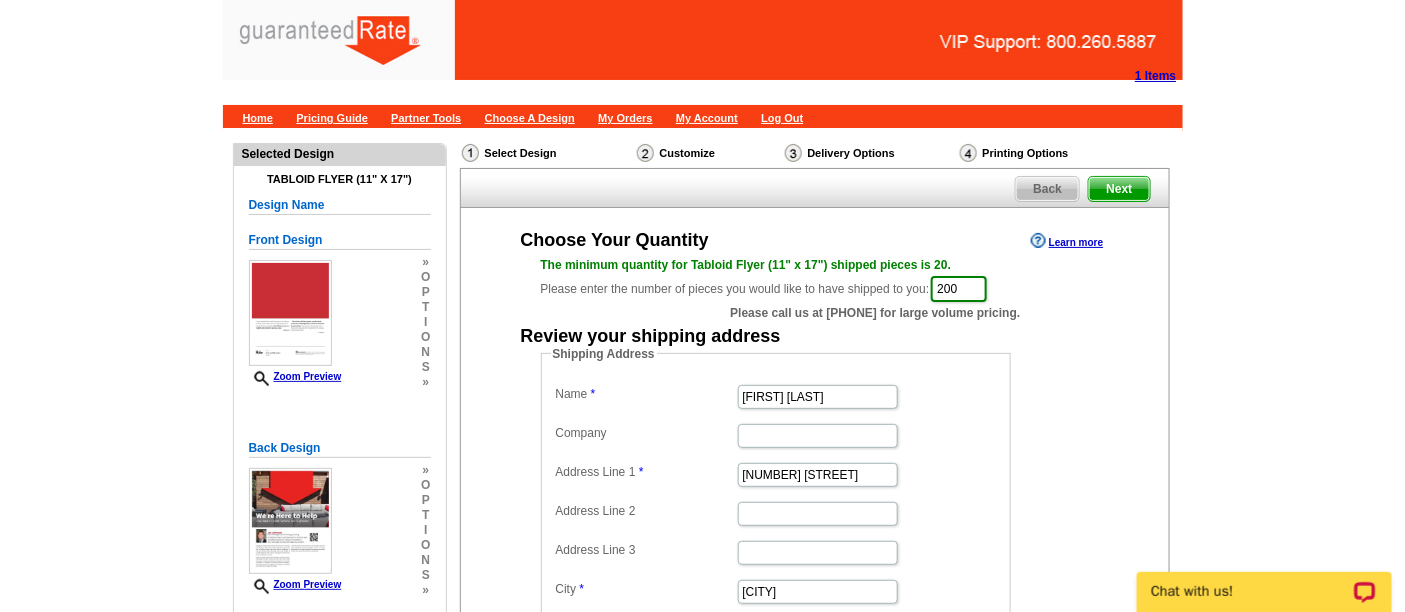click on "Need Help? call [PHONE],  chat  with support, or have our designers make something custom just for you!
Got it, no need for the selection guide next time.
Show Results
Selected Design
Tabloid Flyer (11" x 17")
Design Name
Front Design
Zoom Preview
»
o
p
t
i
o
n
s
»
» o p" at bounding box center [702, 517] 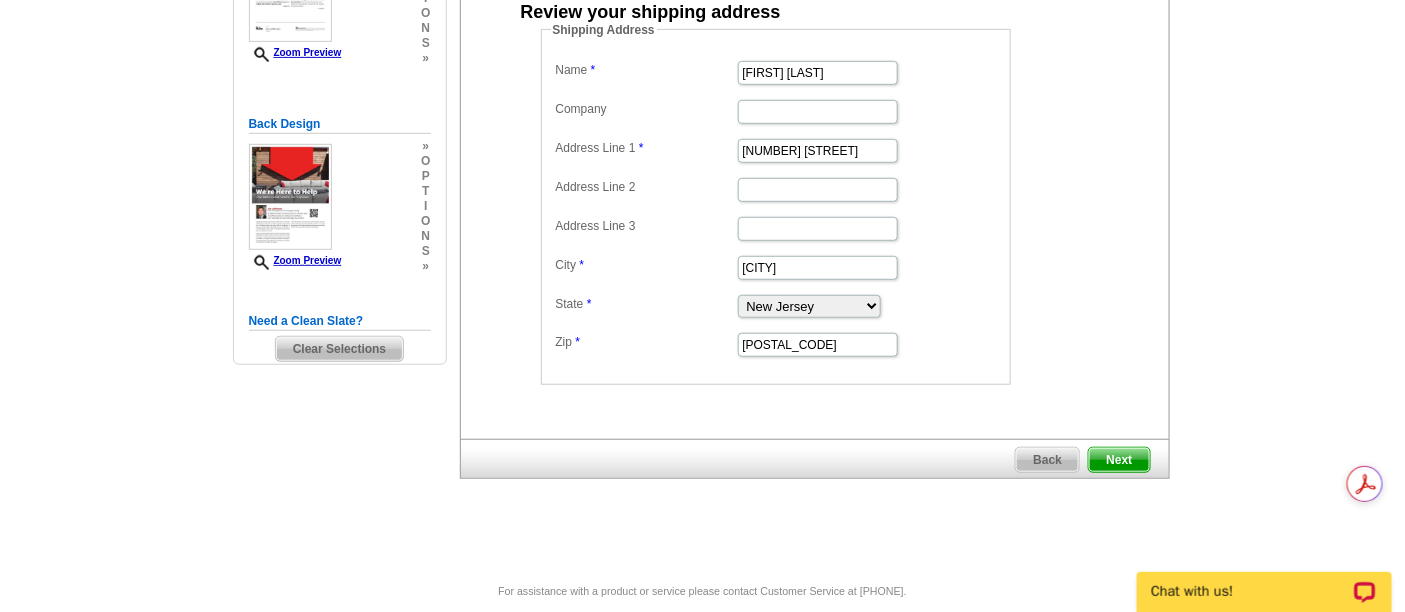 scroll, scrollTop: 367, scrollLeft: 0, axis: vertical 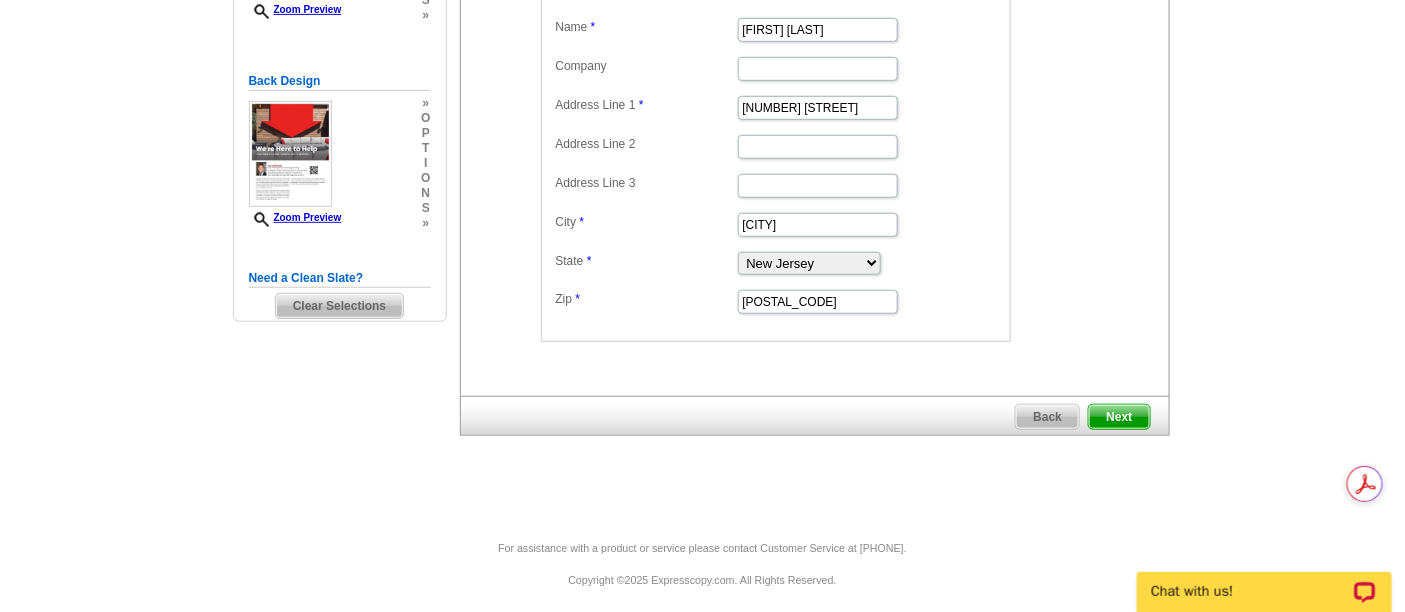 click on "Next" at bounding box center (1119, 417) 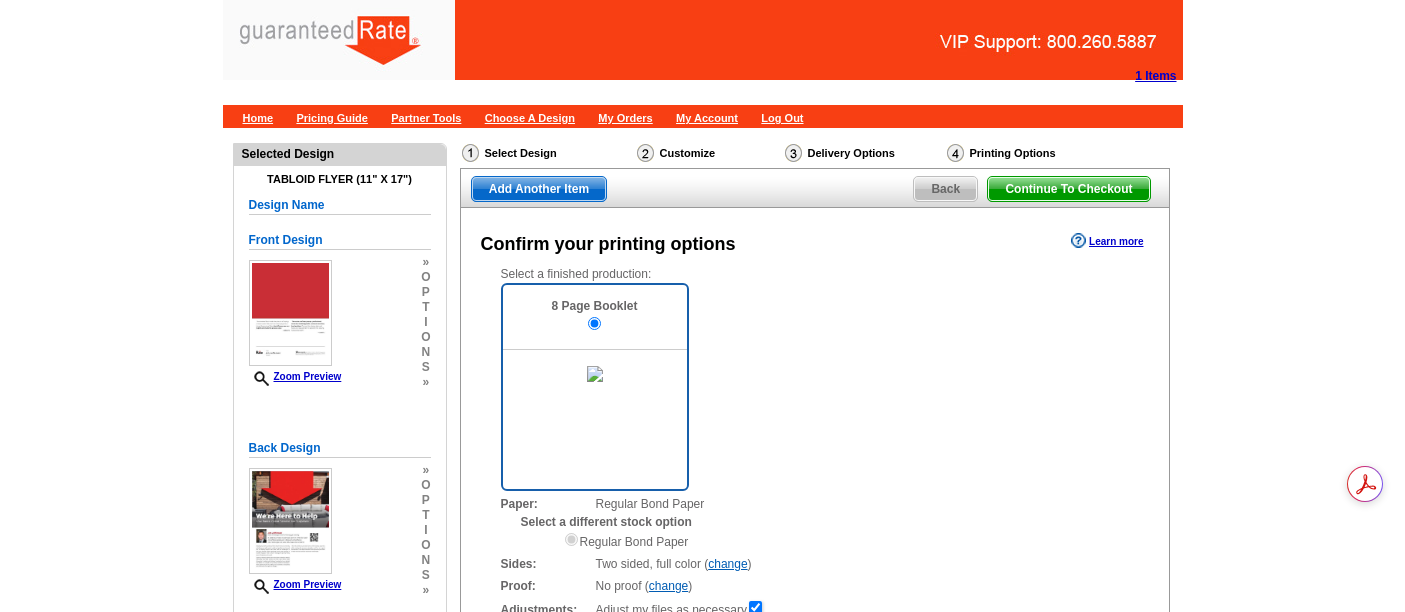 scroll, scrollTop: 0, scrollLeft: 0, axis: both 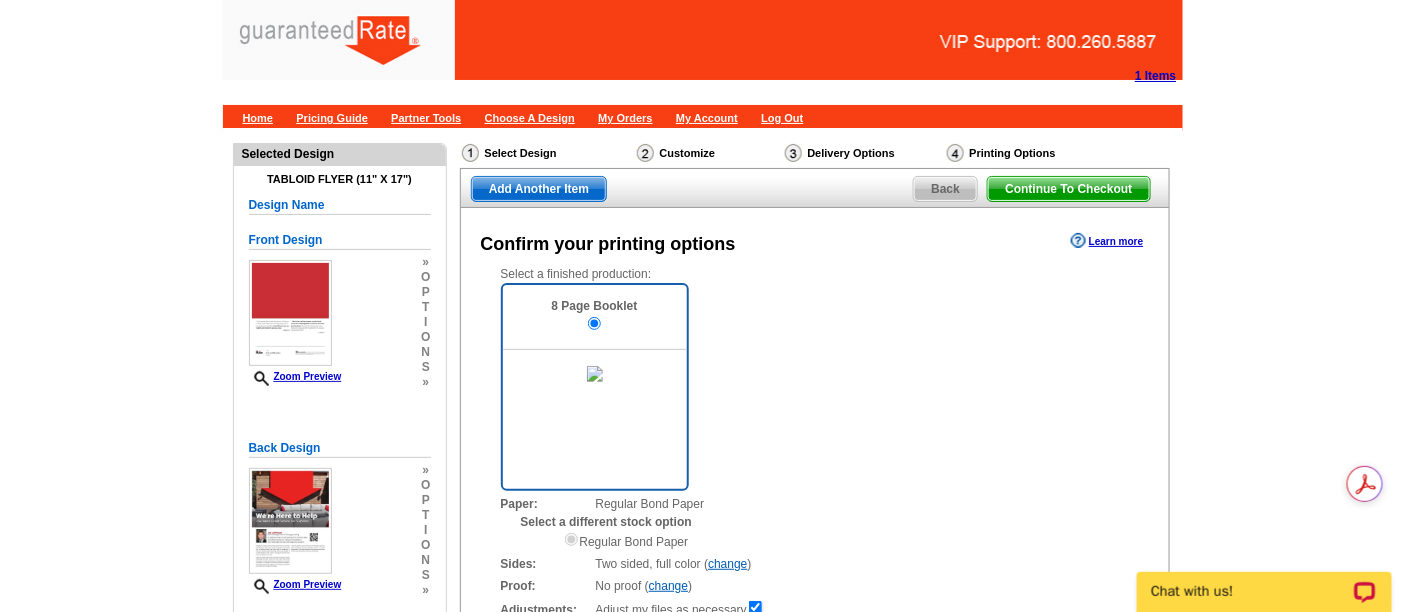 click on "1 Items" at bounding box center [1155, 76] 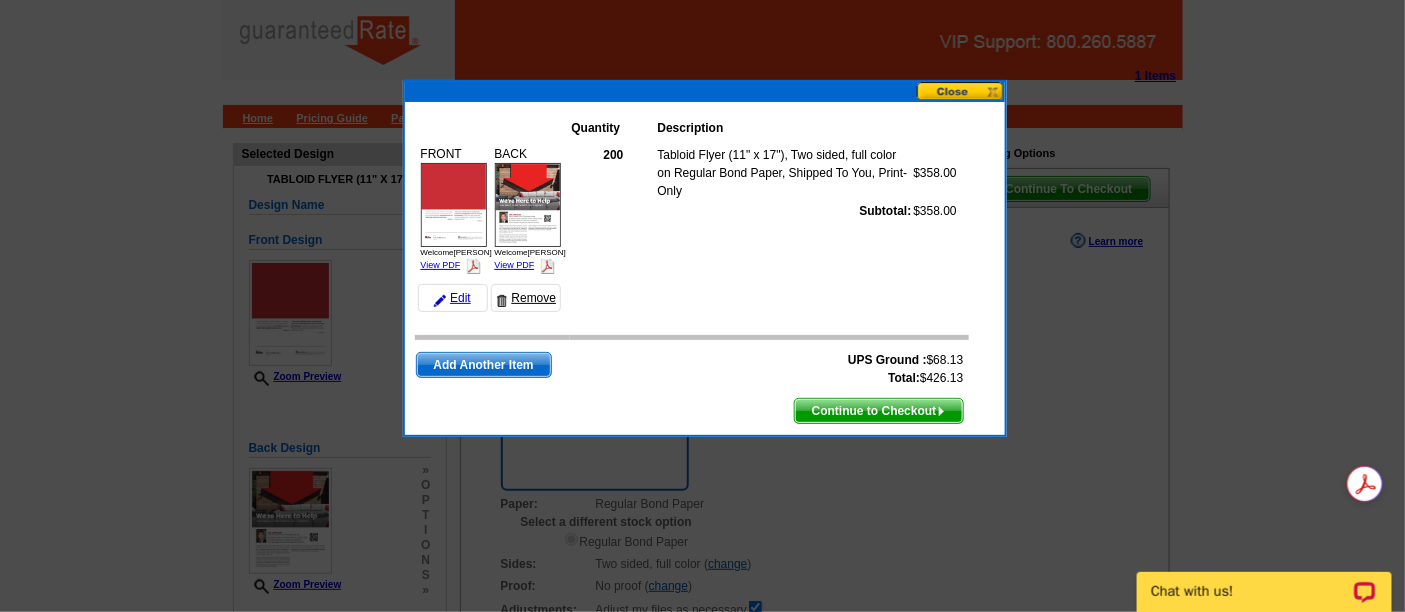 click on "Remove" at bounding box center (526, 298) 